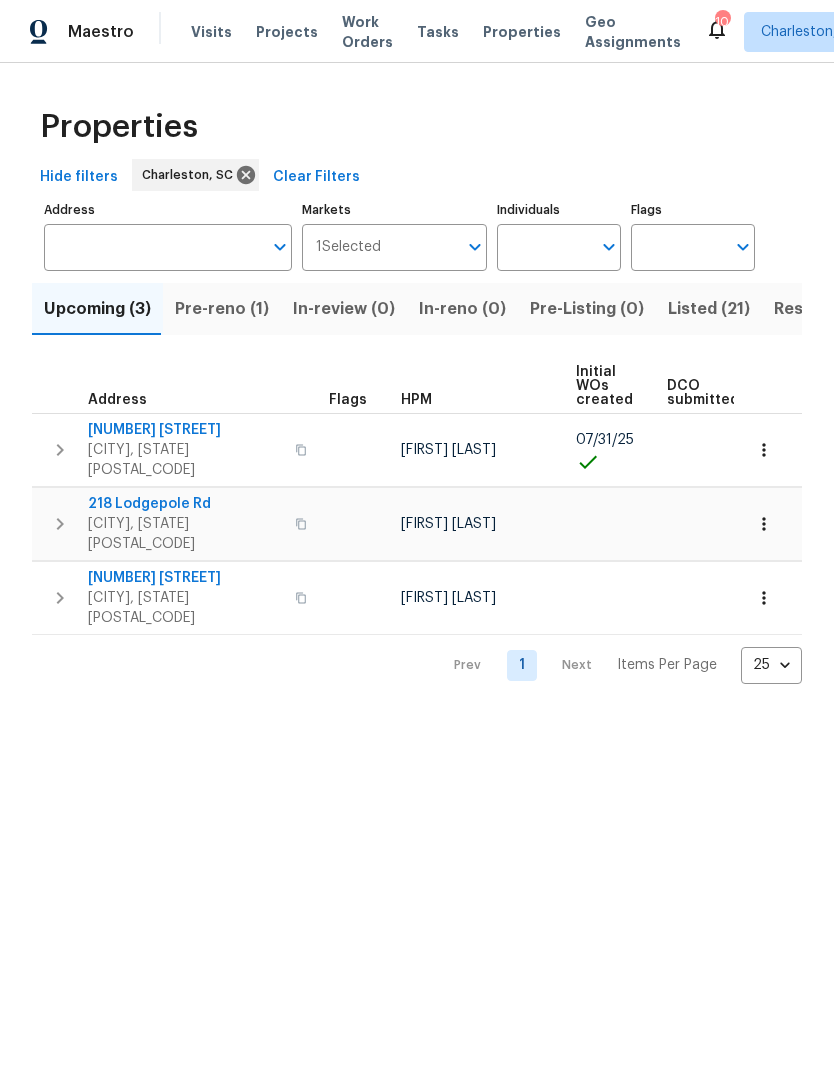 scroll, scrollTop: 0, scrollLeft: 0, axis: both 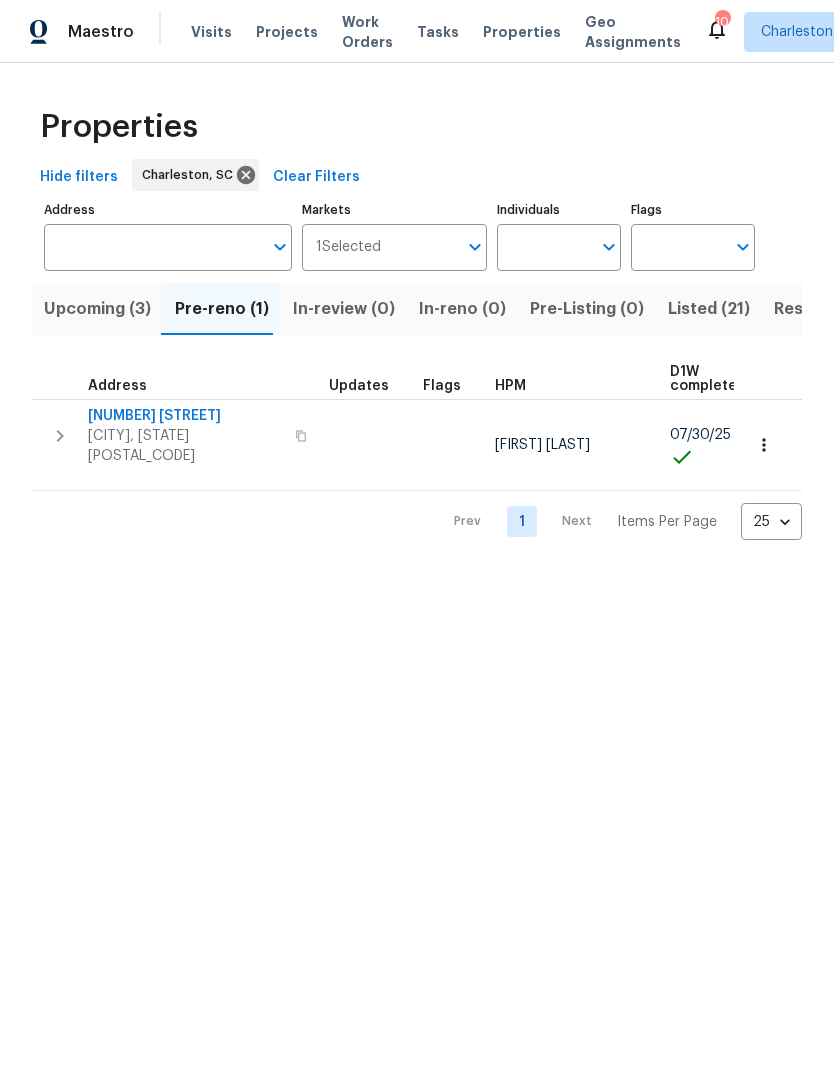 click on "[NUMBER] [STREET]" at bounding box center [185, 416] 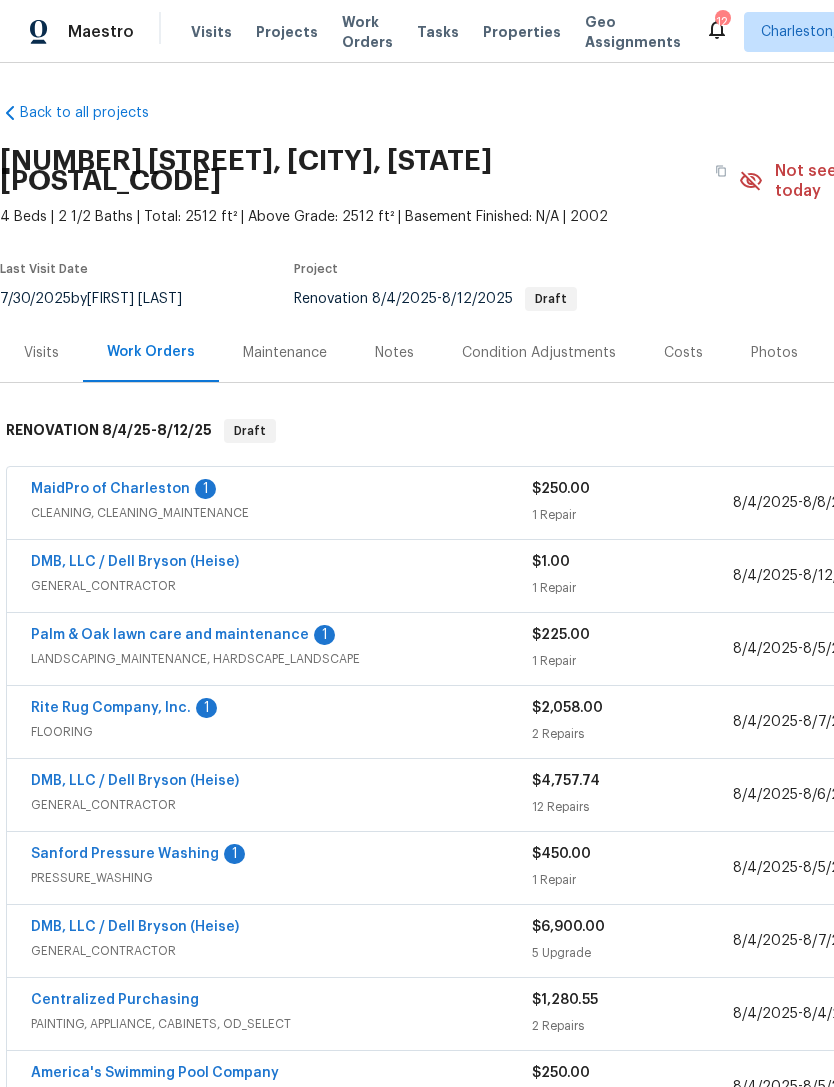 scroll, scrollTop: 0, scrollLeft: 0, axis: both 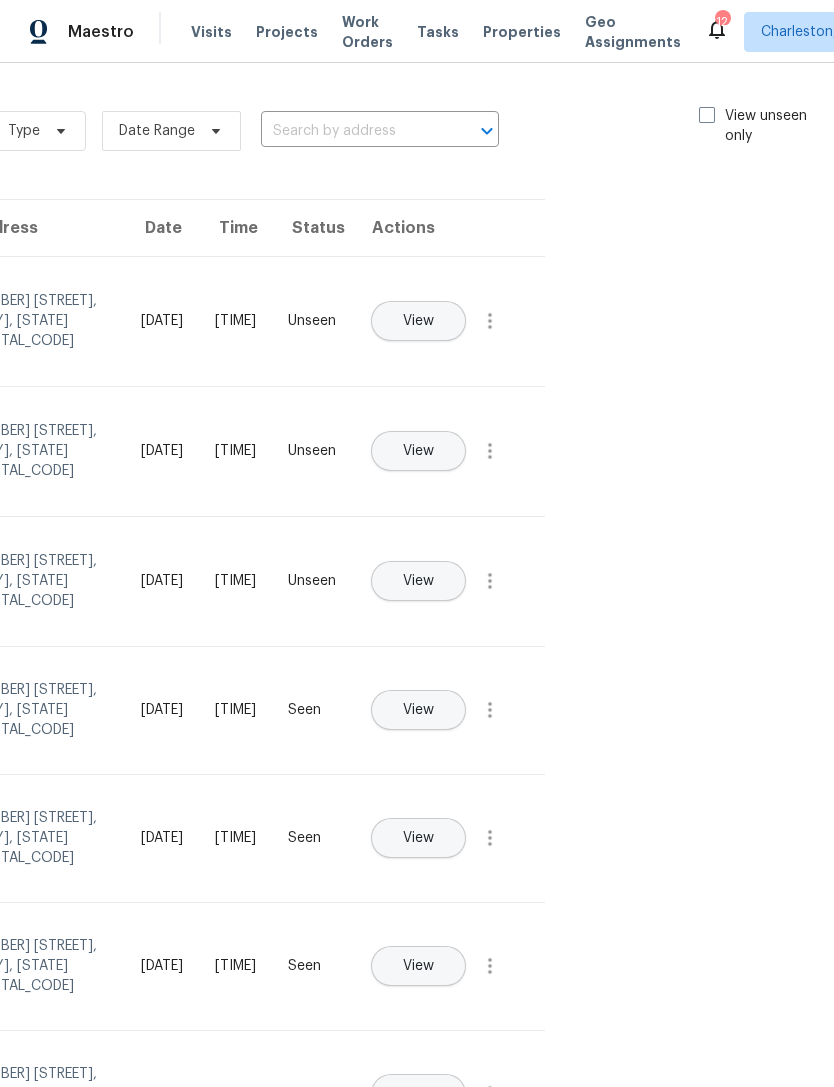 click at bounding box center [707, 115] 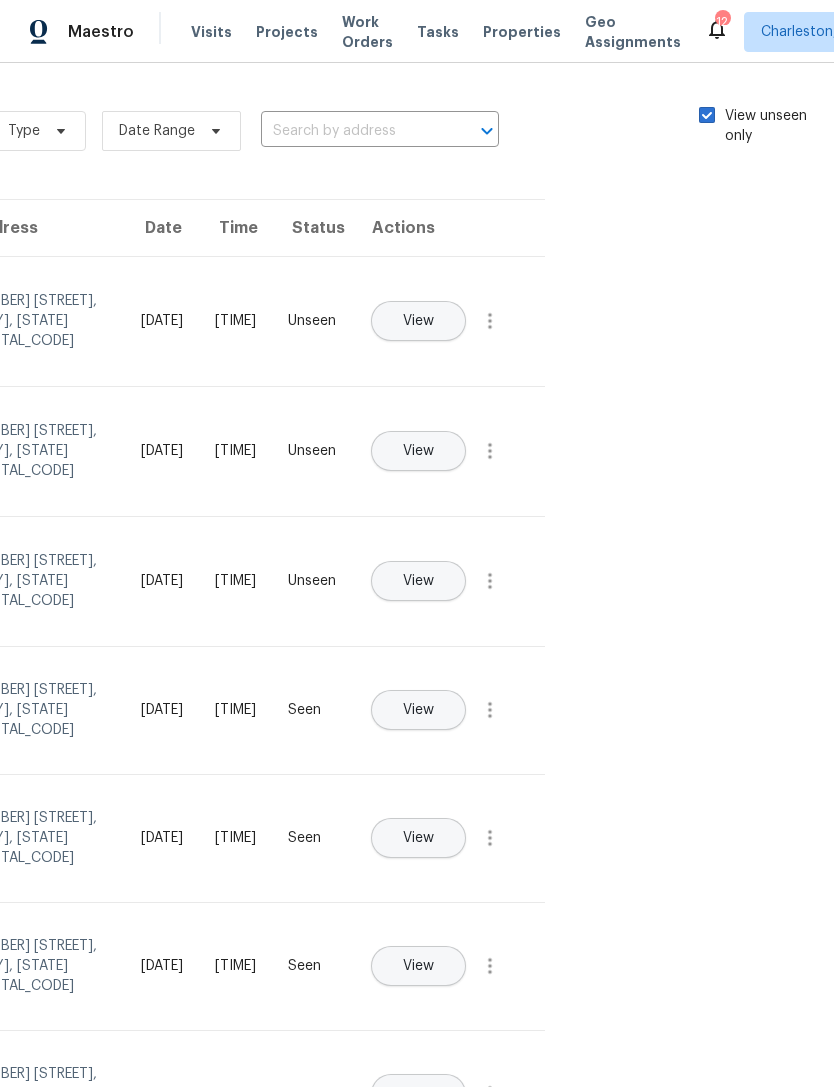 checkbox on "true" 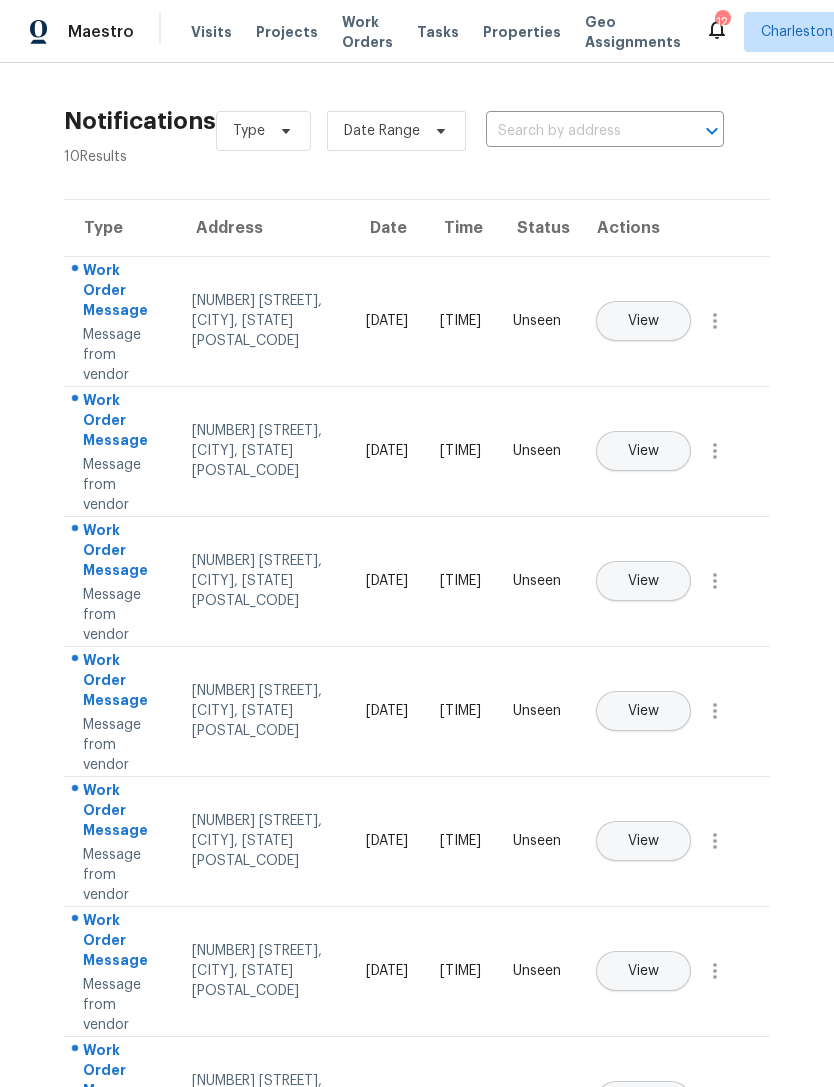 scroll, scrollTop: 0, scrollLeft: 0, axis: both 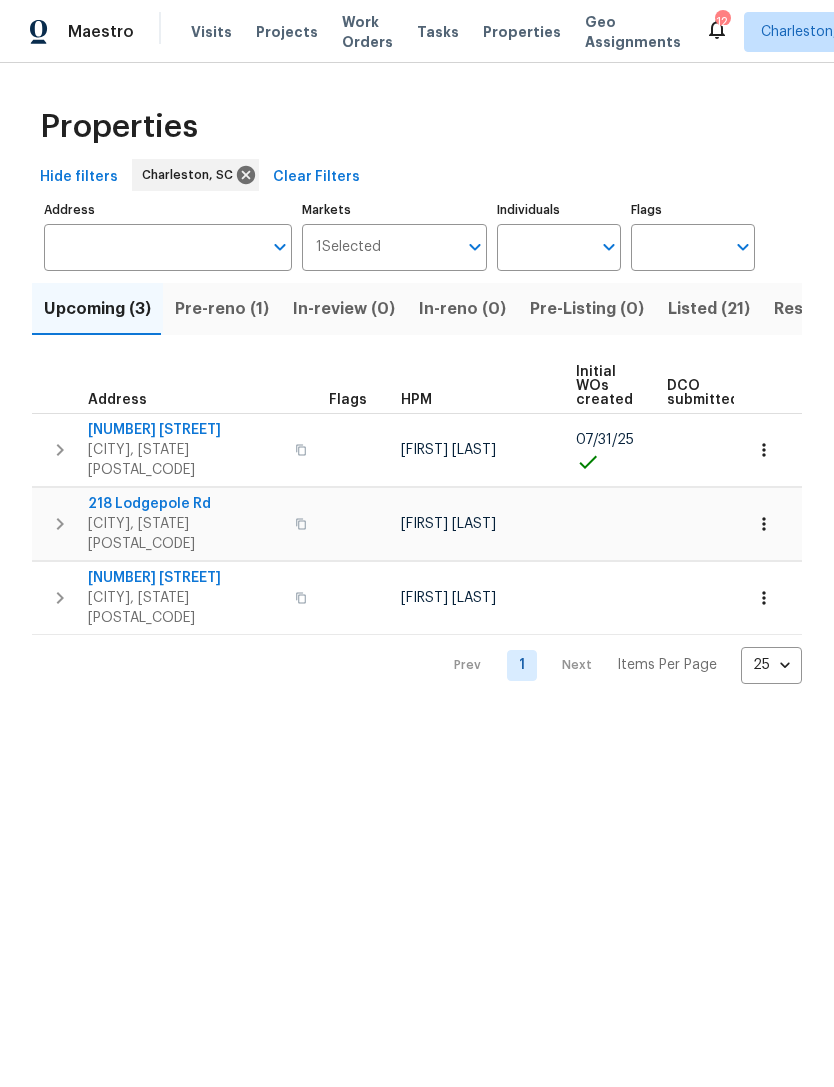 click on "Pre-reno (1)" at bounding box center (222, 309) 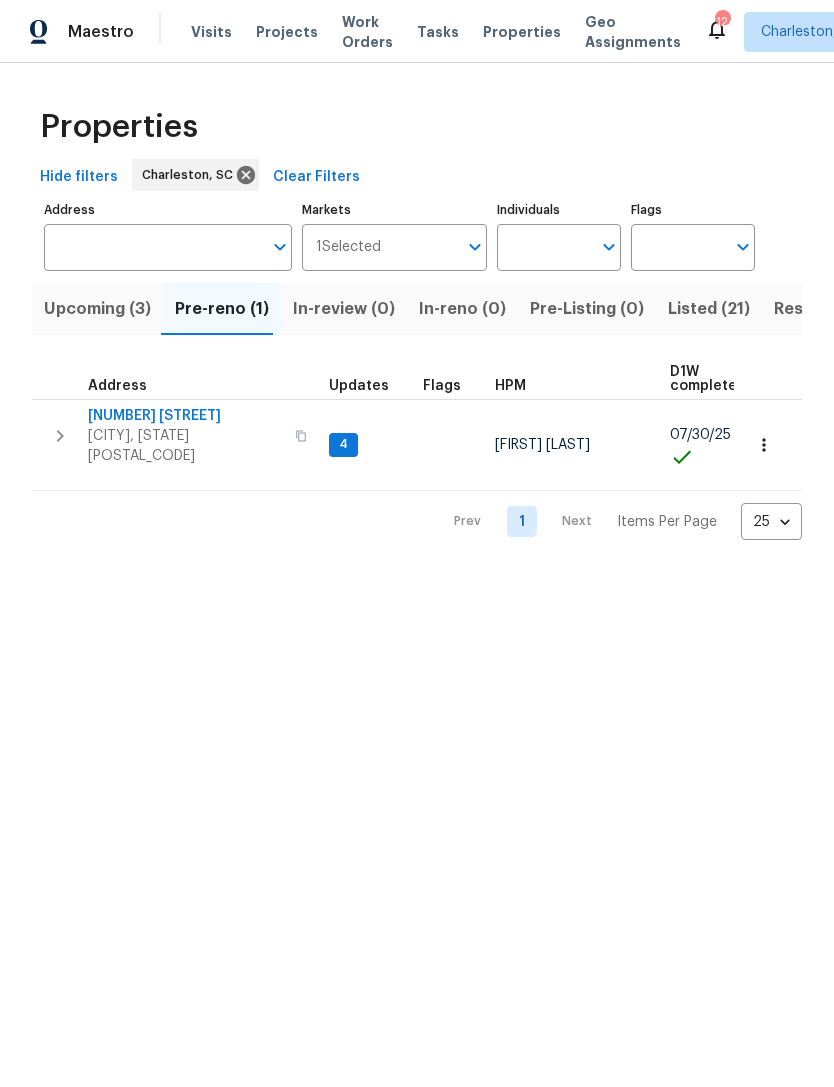 click on "[NUMBER] [STREET]" at bounding box center (185, 416) 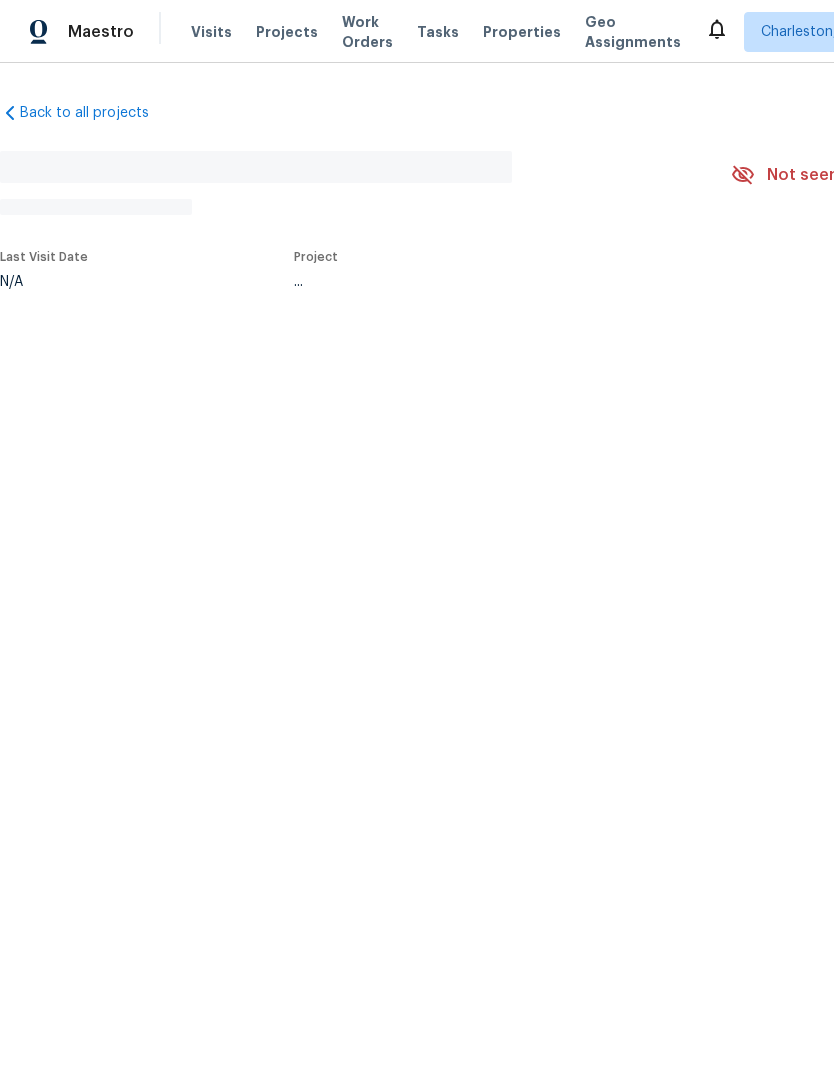 scroll, scrollTop: 0, scrollLeft: 0, axis: both 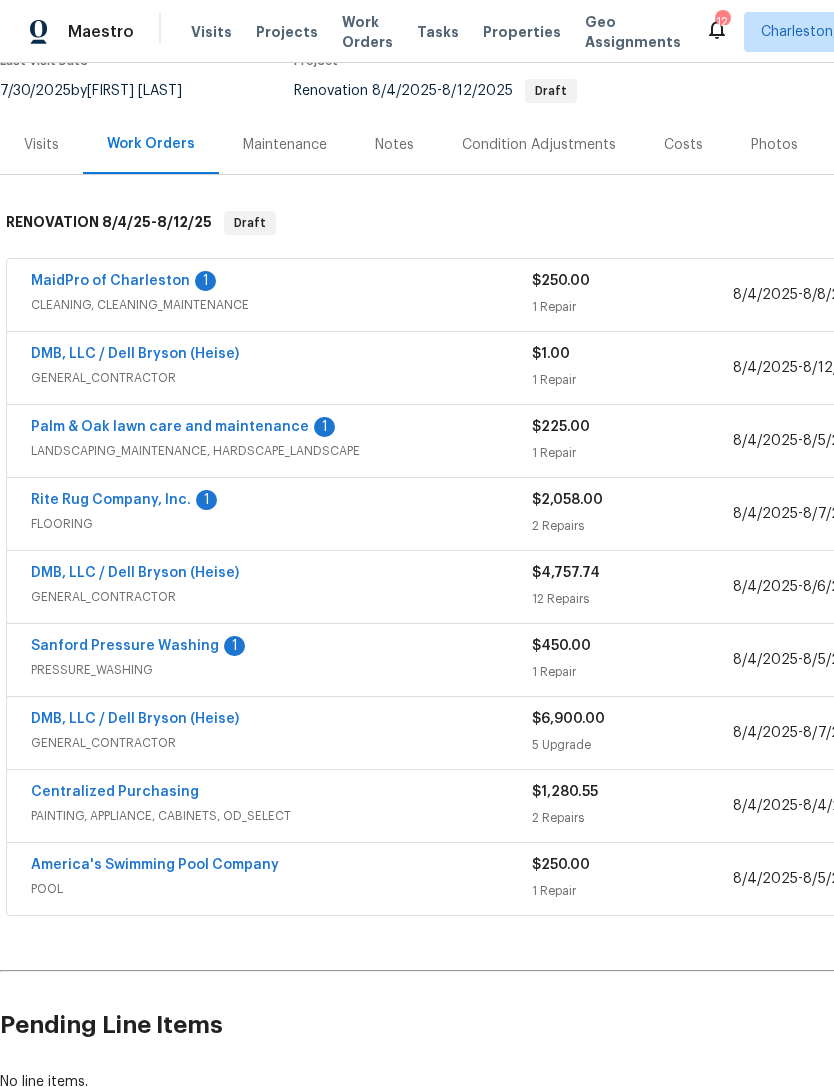 click on "$4,757.74" at bounding box center [632, 573] 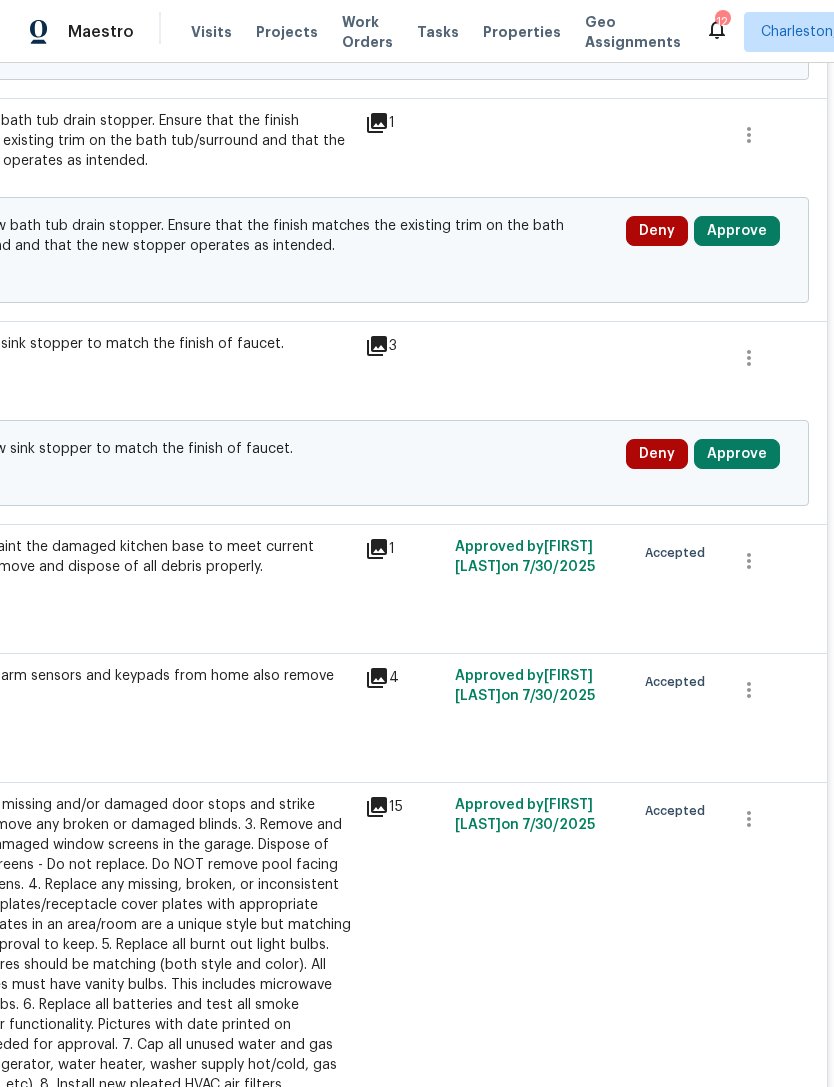 scroll, scrollTop: 1007, scrollLeft: 296, axis: both 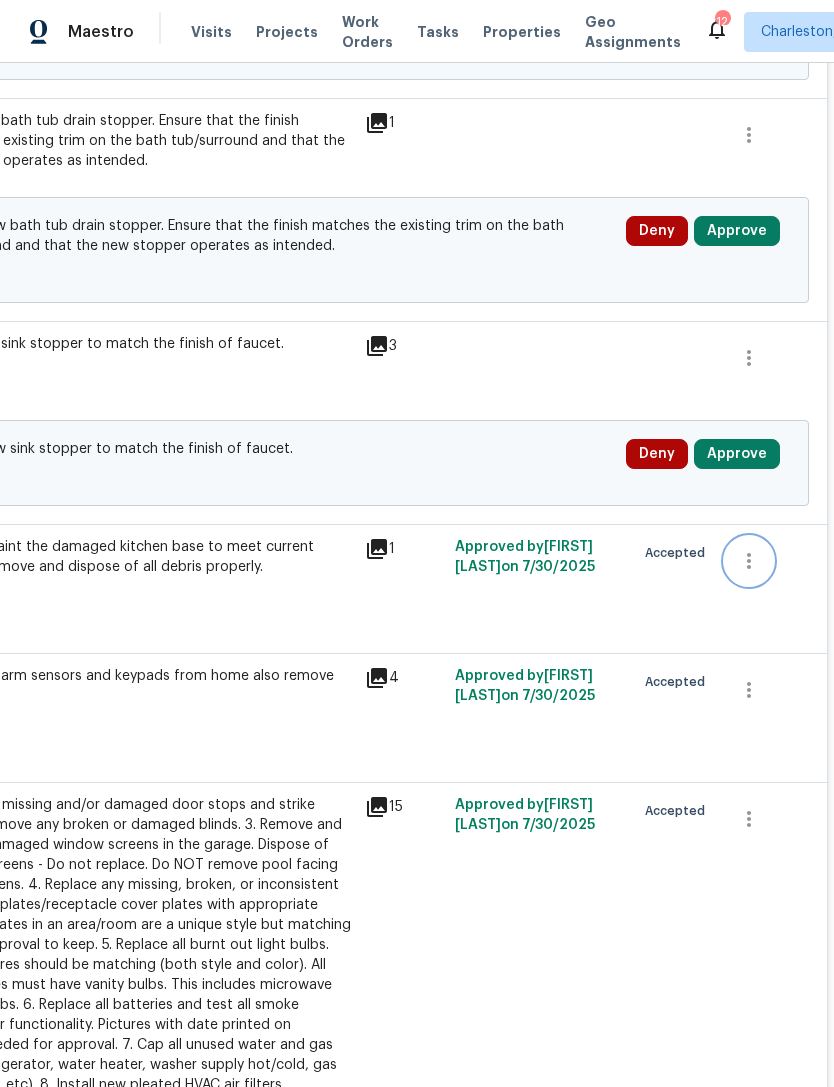 click 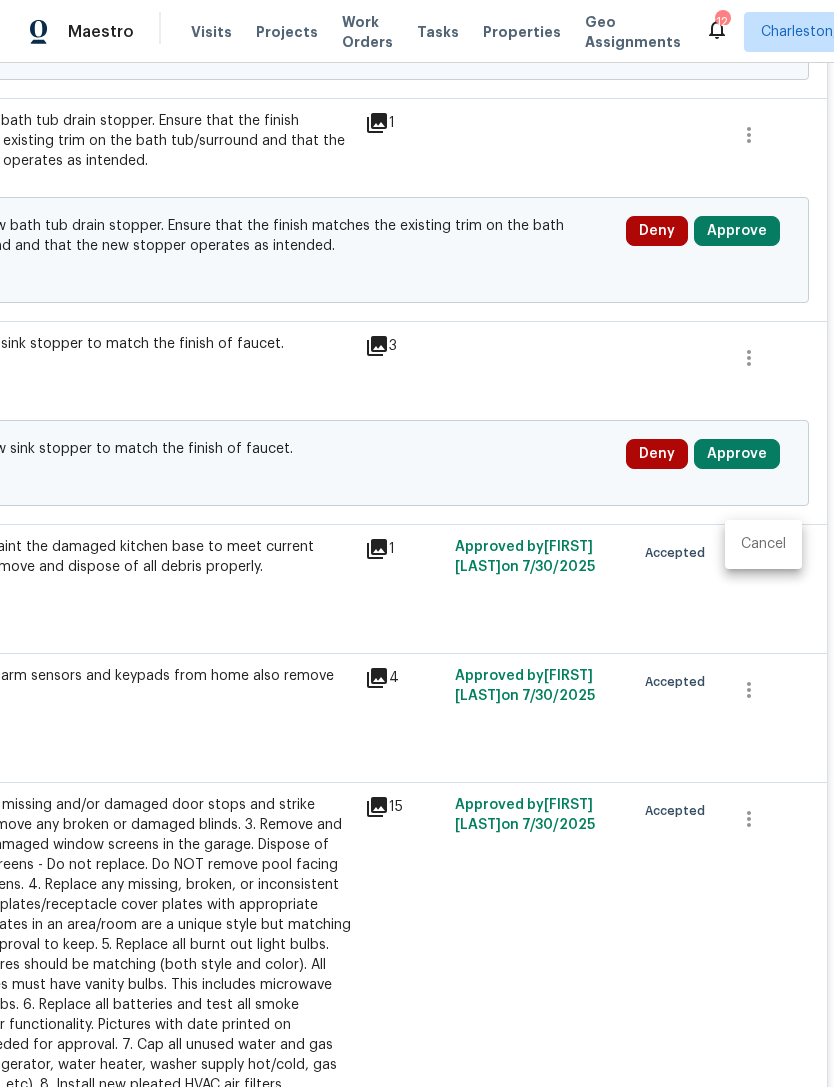 click on "Cancel" at bounding box center (763, 544) 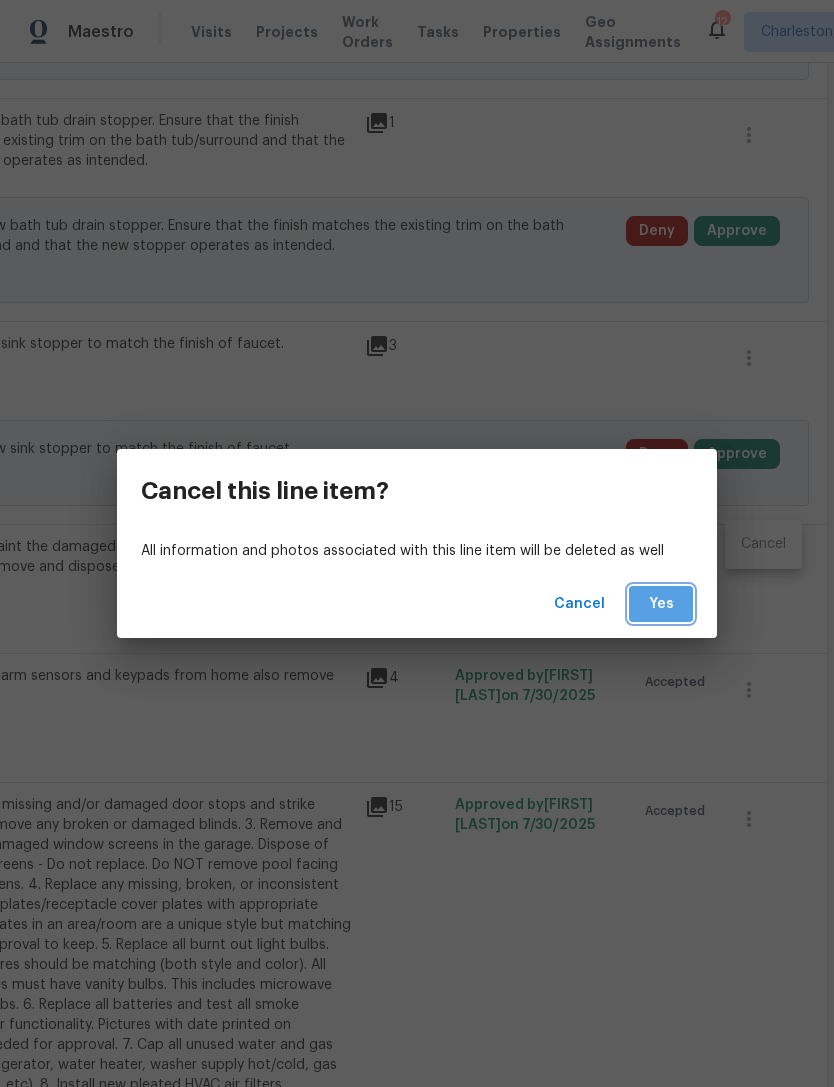 click on "Yes" at bounding box center (661, 604) 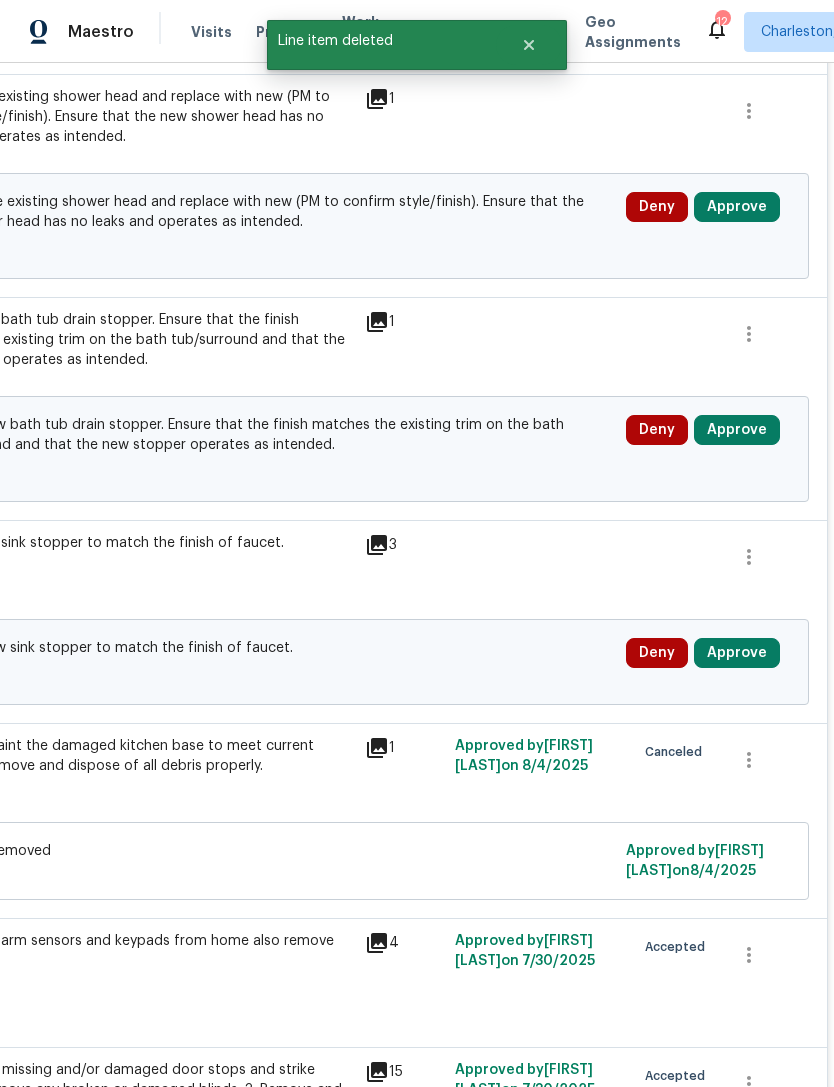 scroll, scrollTop: 808, scrollLeft: 296, axis: both 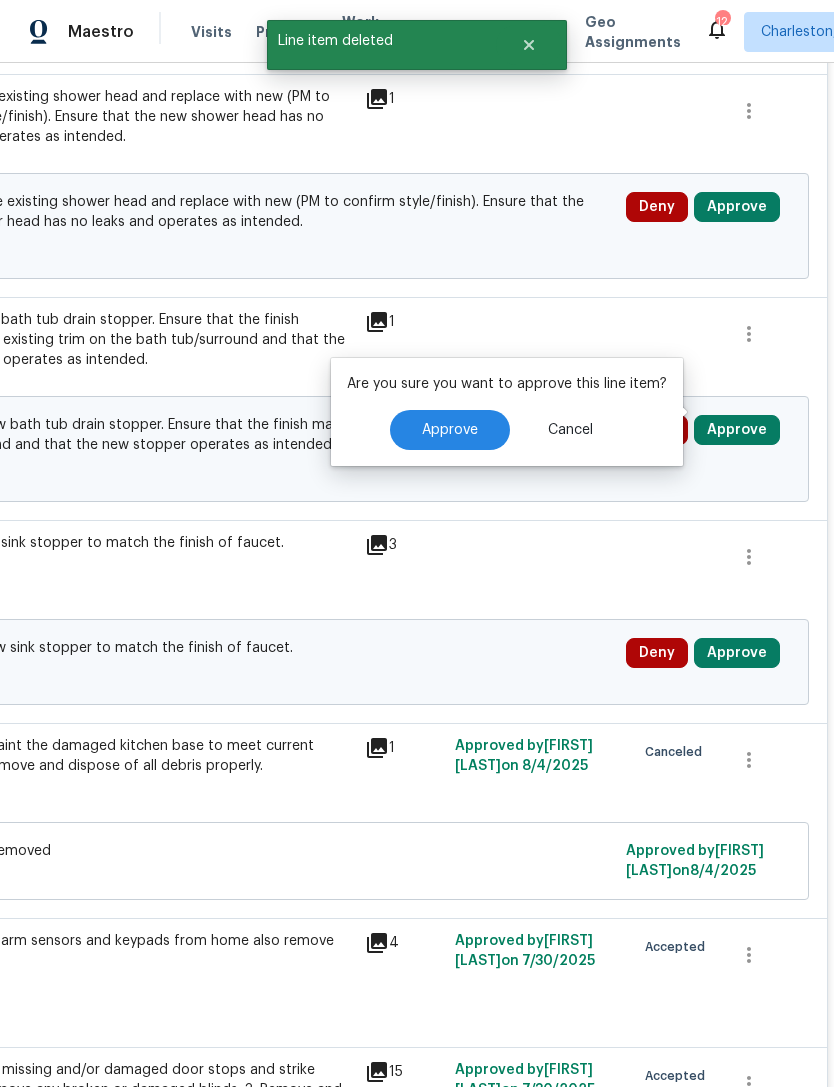 click on "Approve" at bounding box center [450, 430] 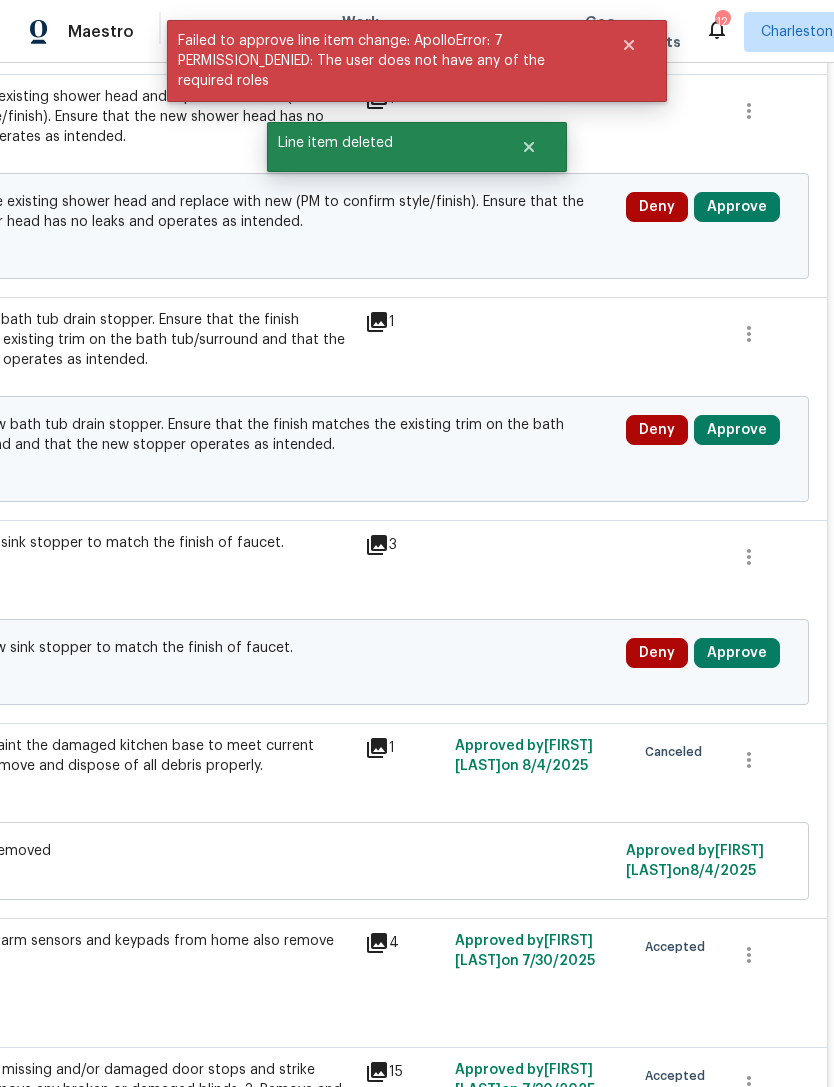 click on "Approve" at bounding box center [737, 207] 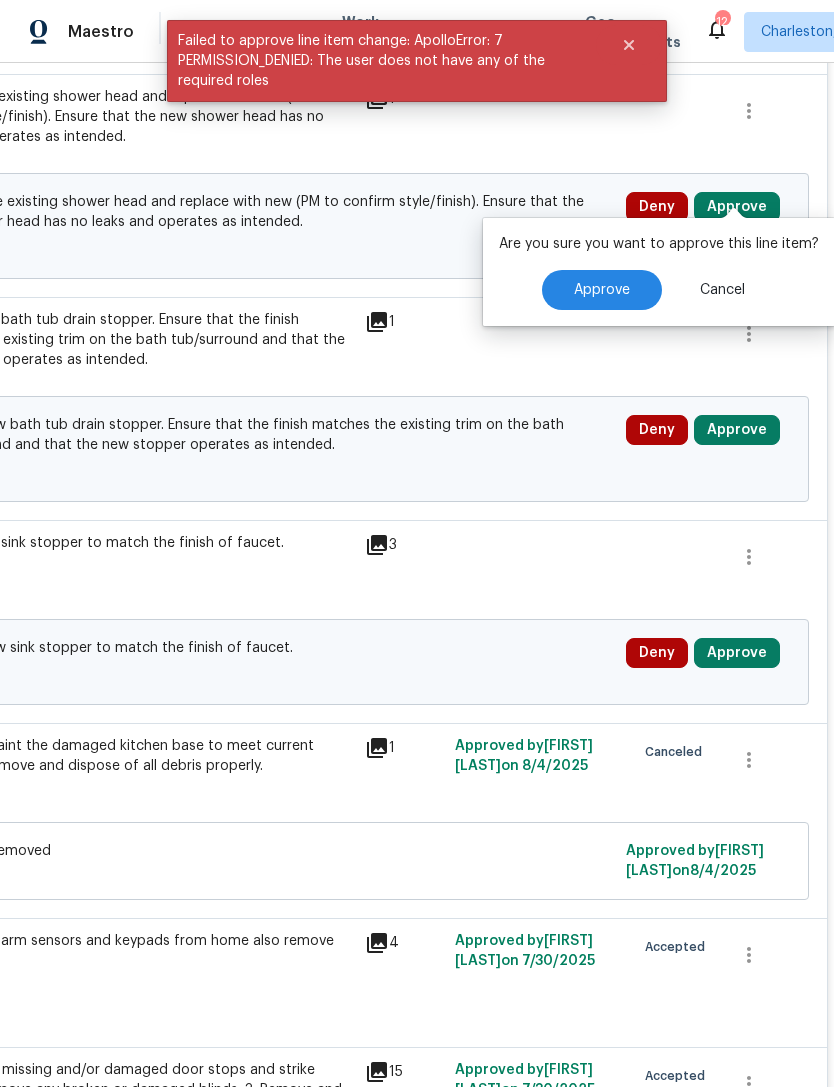 click on "Approve" at bounding box center [602, 290] 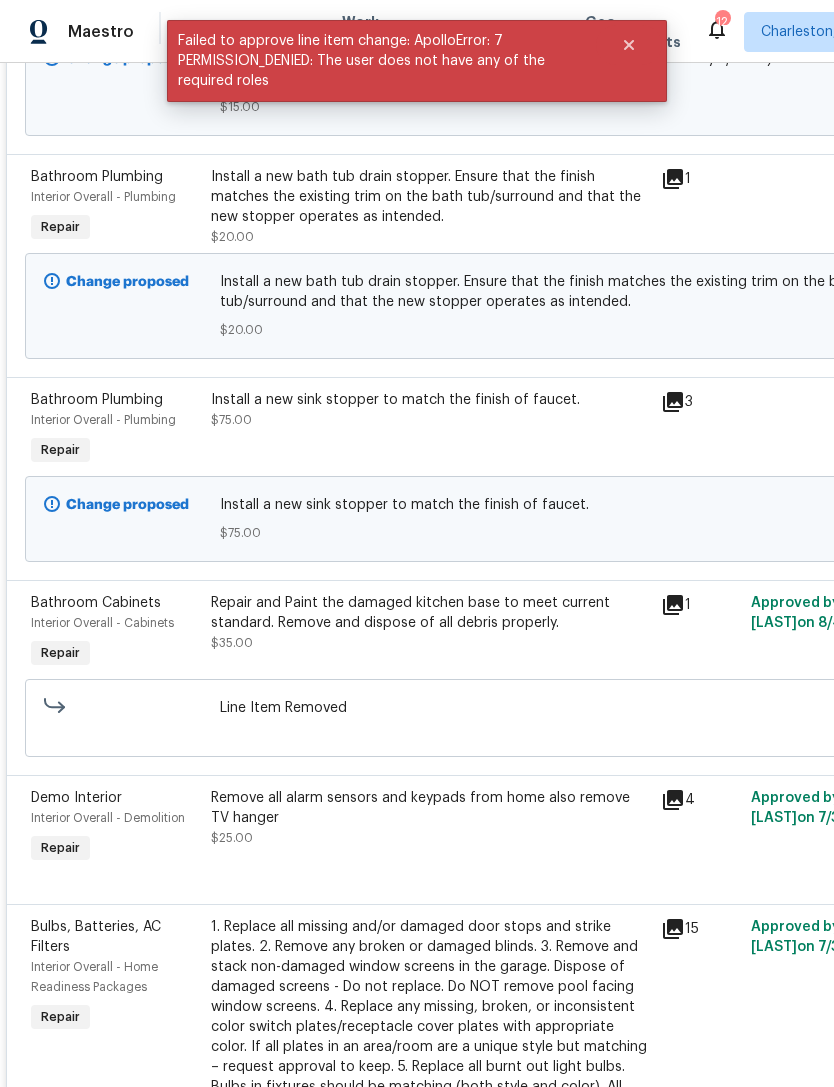 scroll, scrollTop: 622, scrollLeft: -1, axis: both 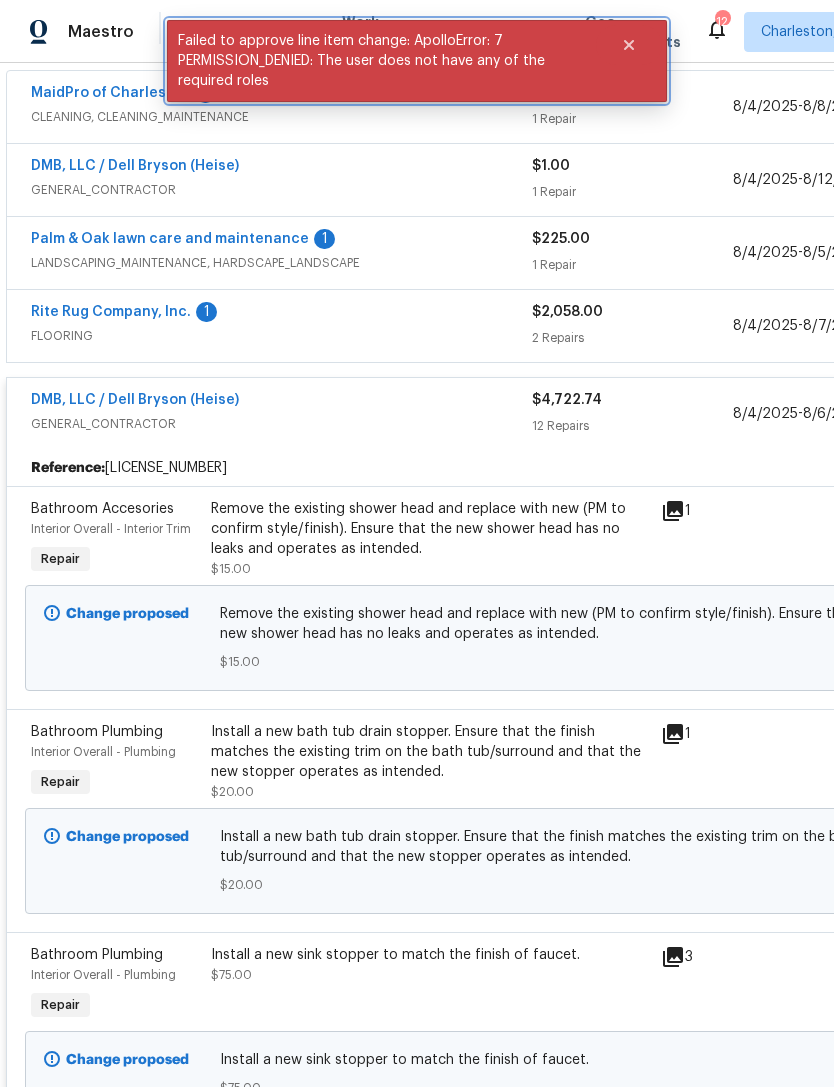 click 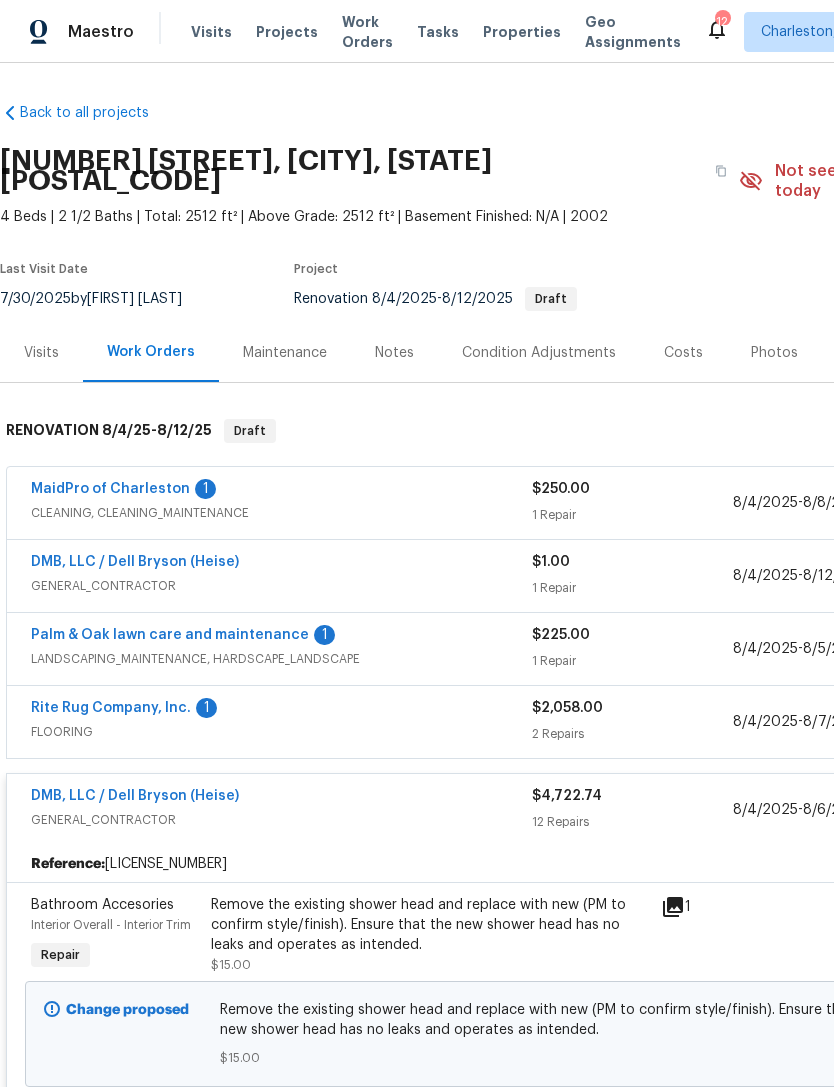 scroll, scrollTop: 0, scrollLeft: 0, axis: both 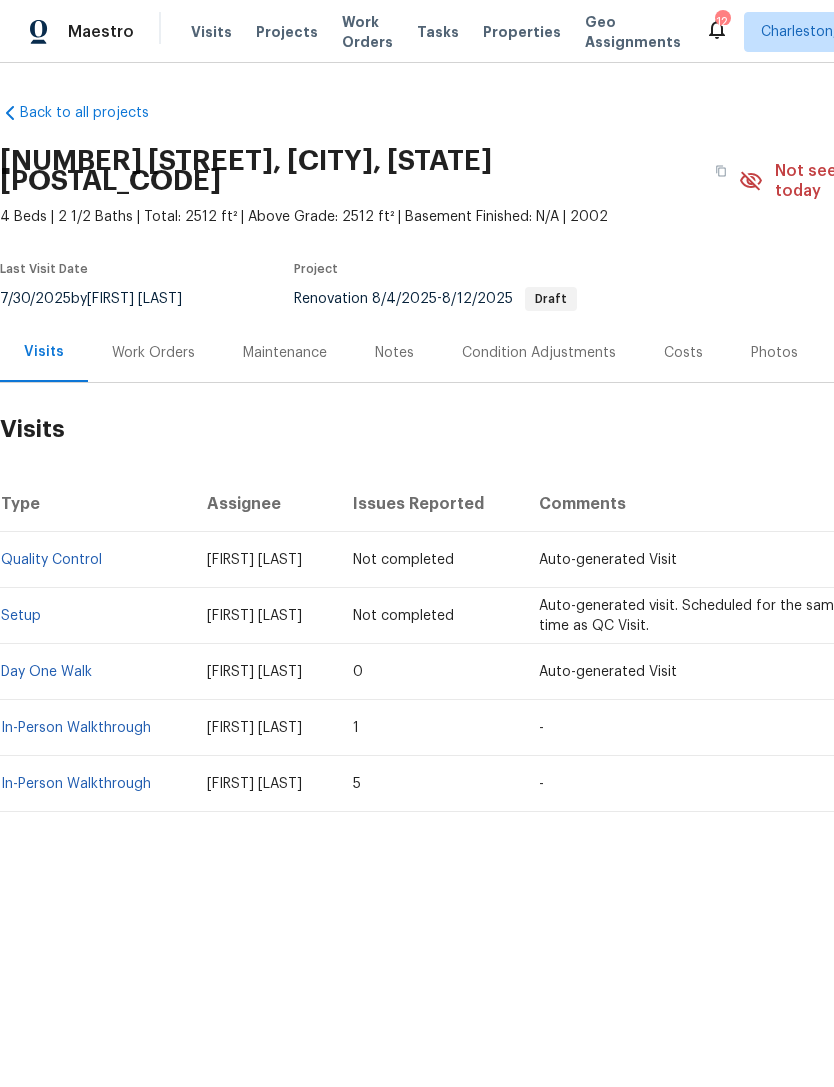 click on "Work Orders" at bounding box center [153, 353] 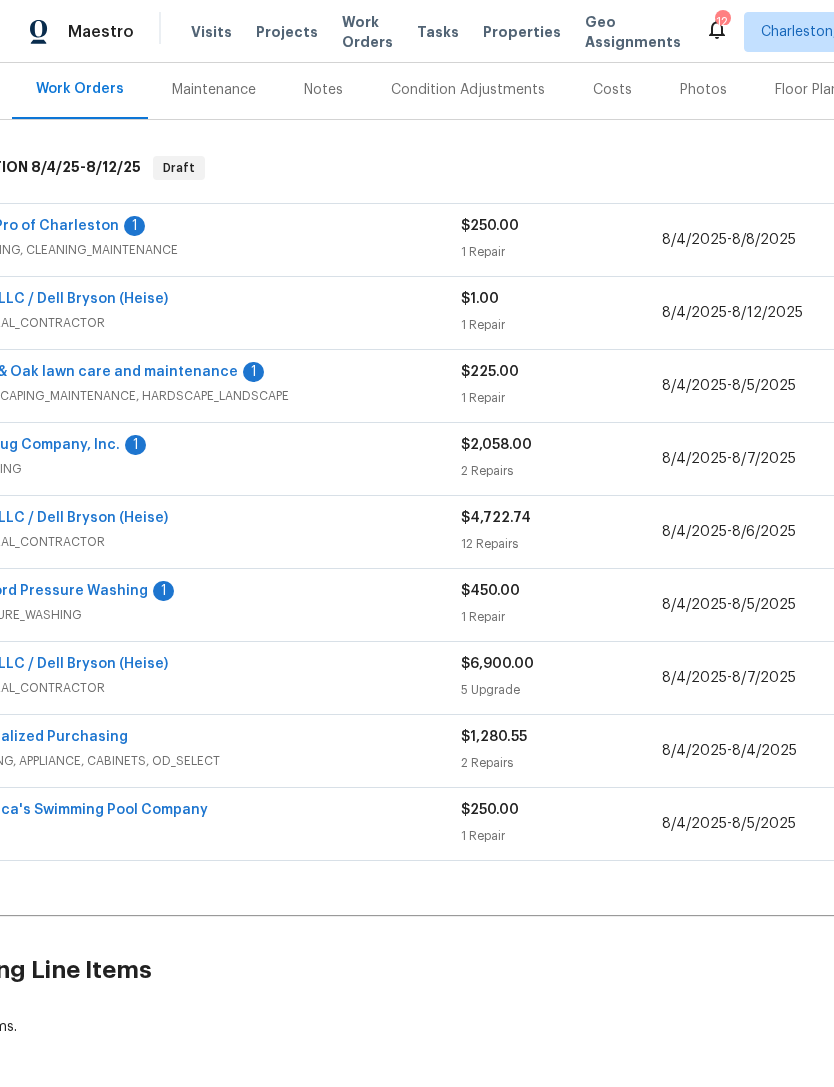 scroll, scrollTop: 263, scrollLeft: 71, axis: both 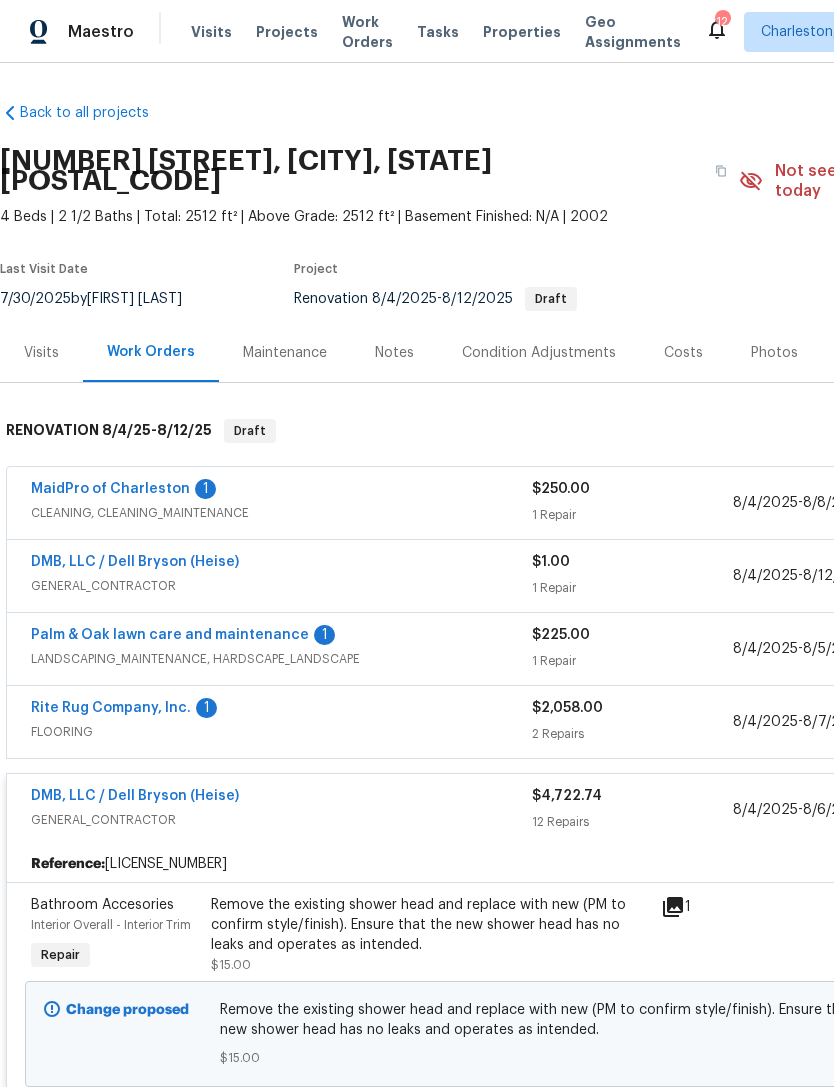 click on "Visits" at bounding box center [41, 353] 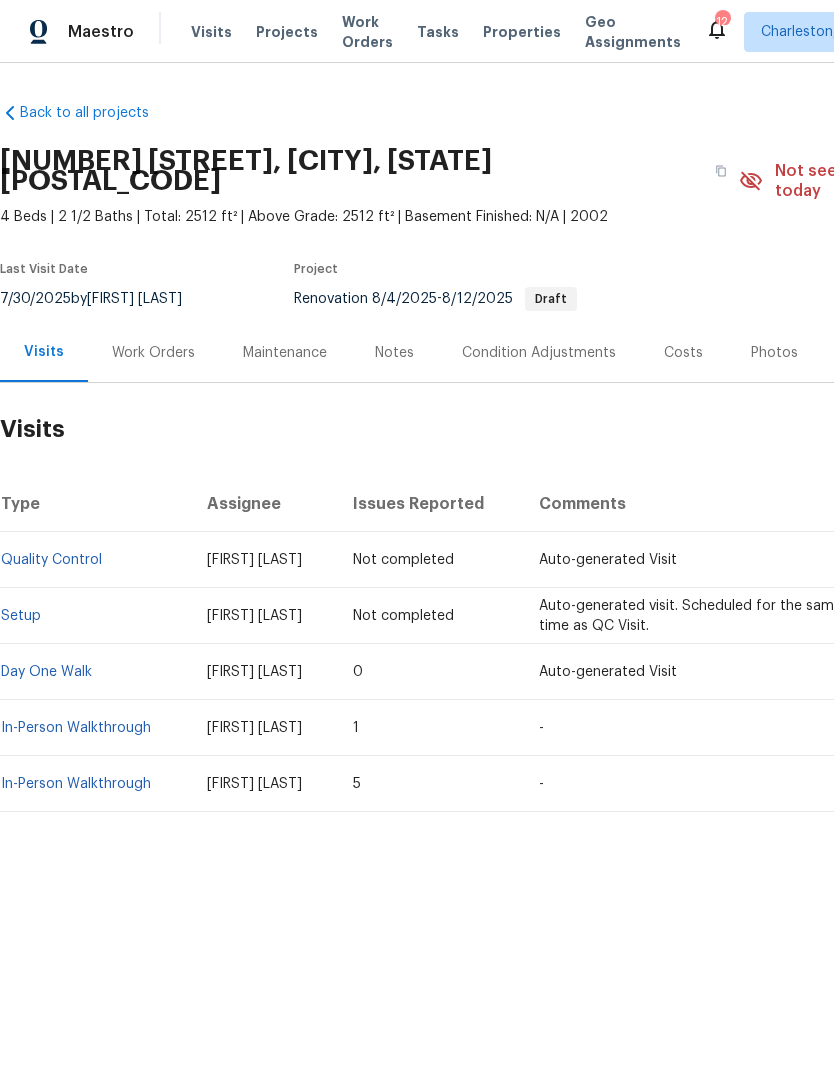 click on "Work Orders" at bounding box center [153, 353] 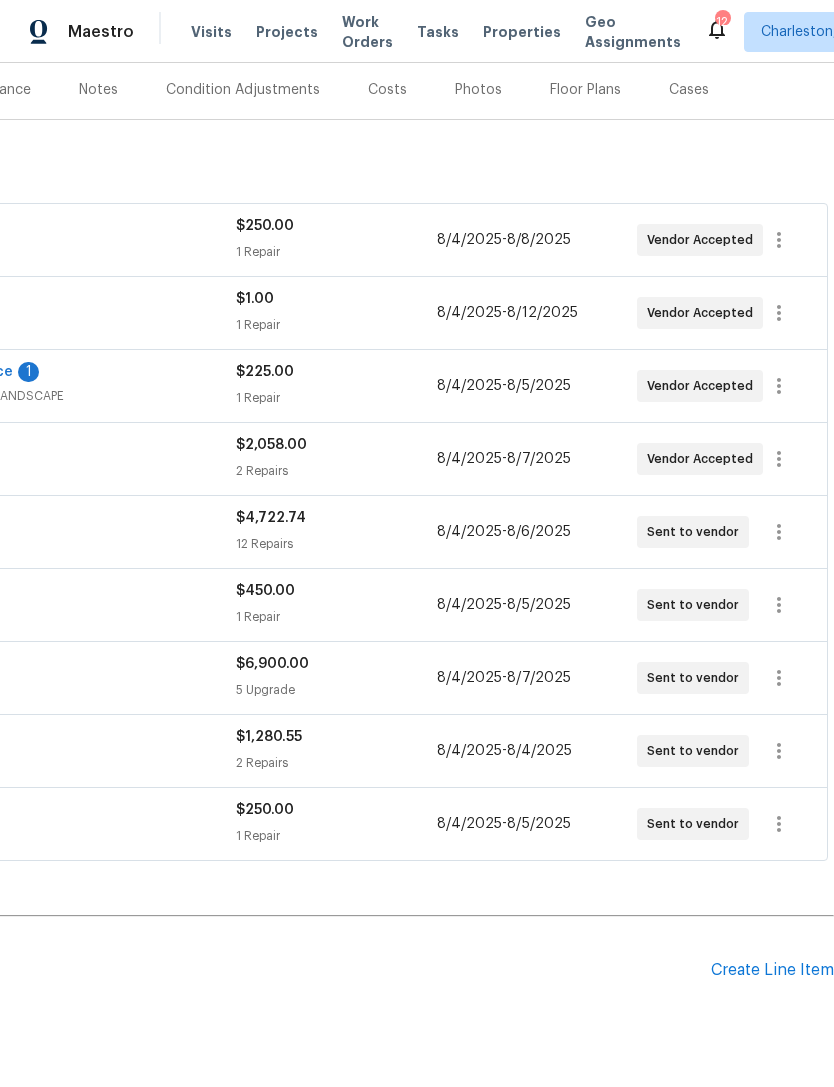 scroll, scrollTop: 263, scrollLeft: 296, axis: both 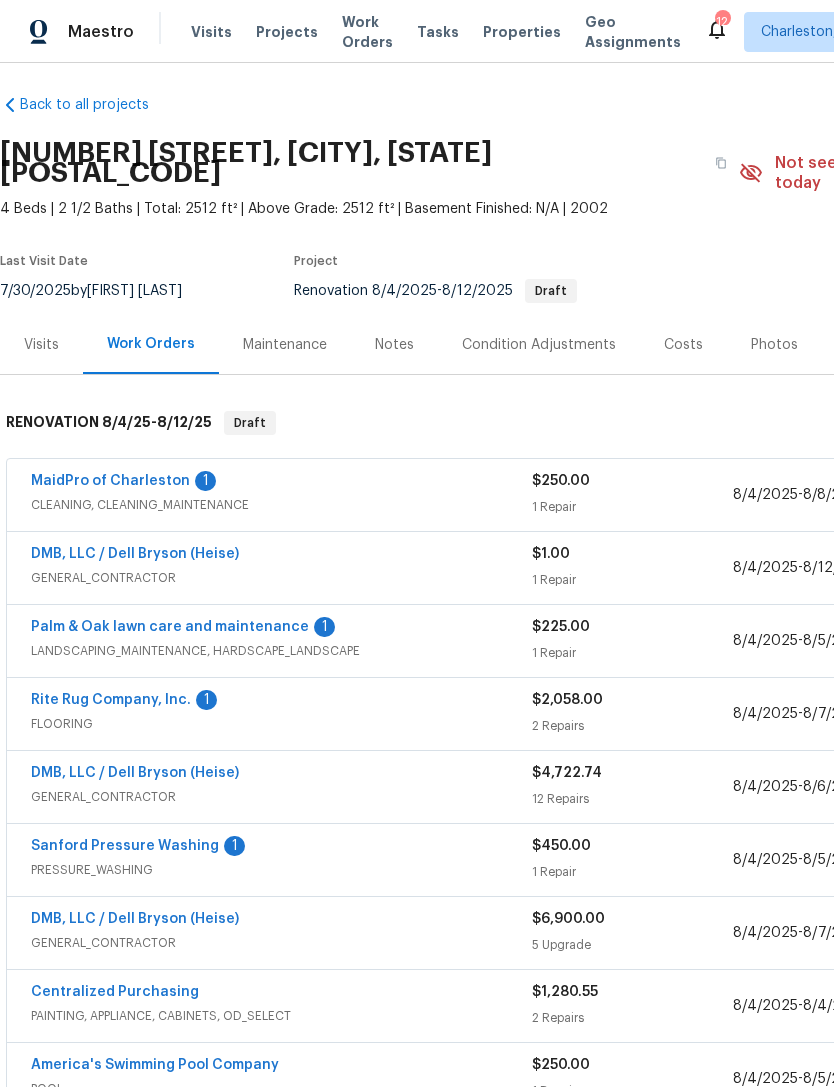 click on "DMB, LLC / Dell Bryson (Heise)" at bounding box center (135, 773) 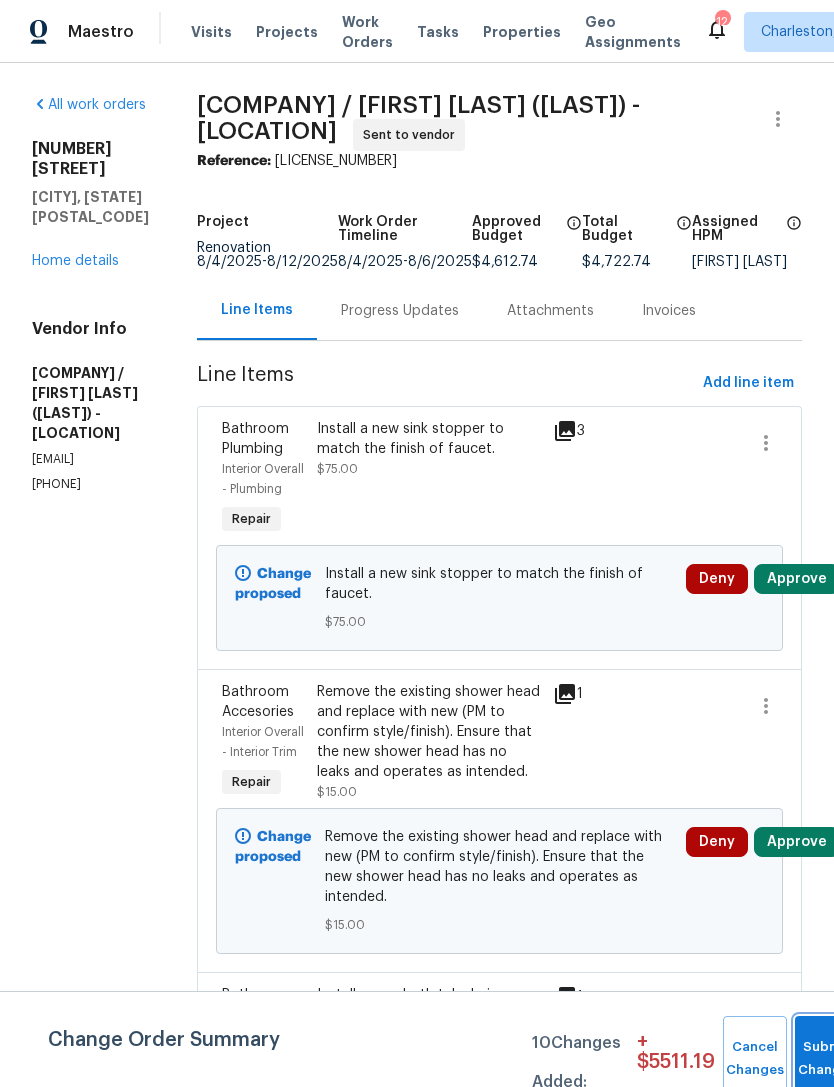 click on "Submit Changes" at bounding box center (827, 1059) 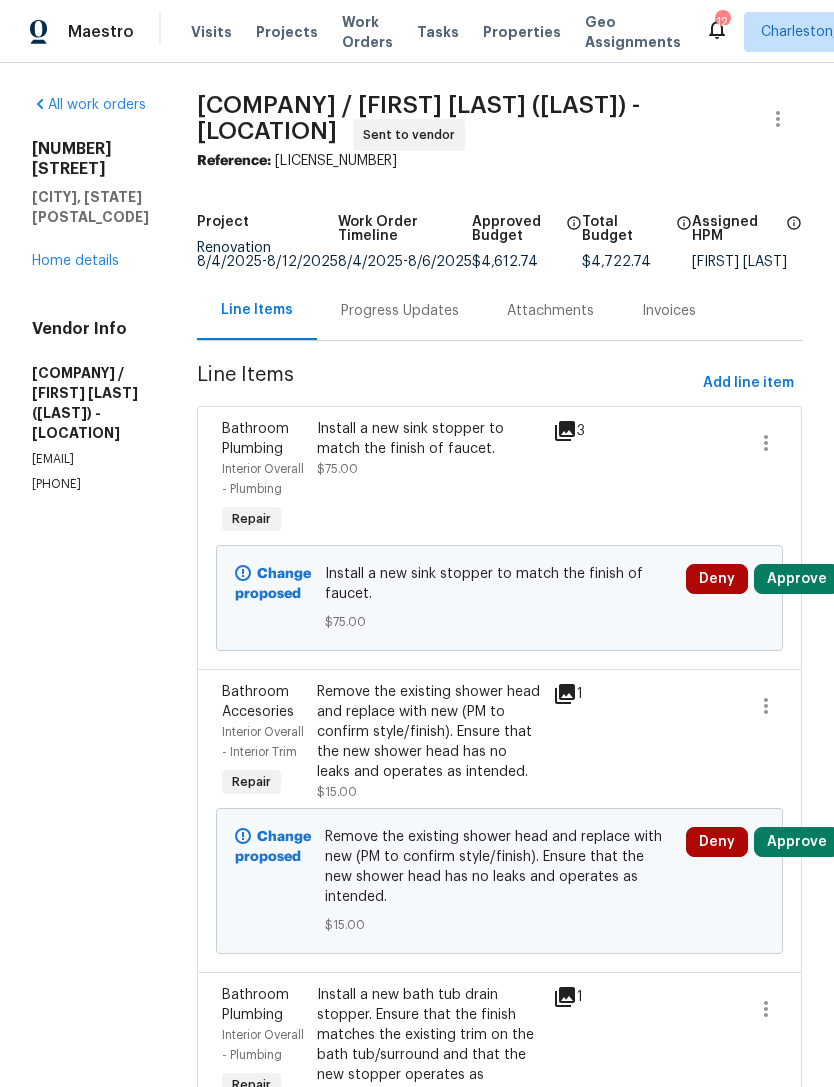 click on "Home details" at bounding box center [75, 261] 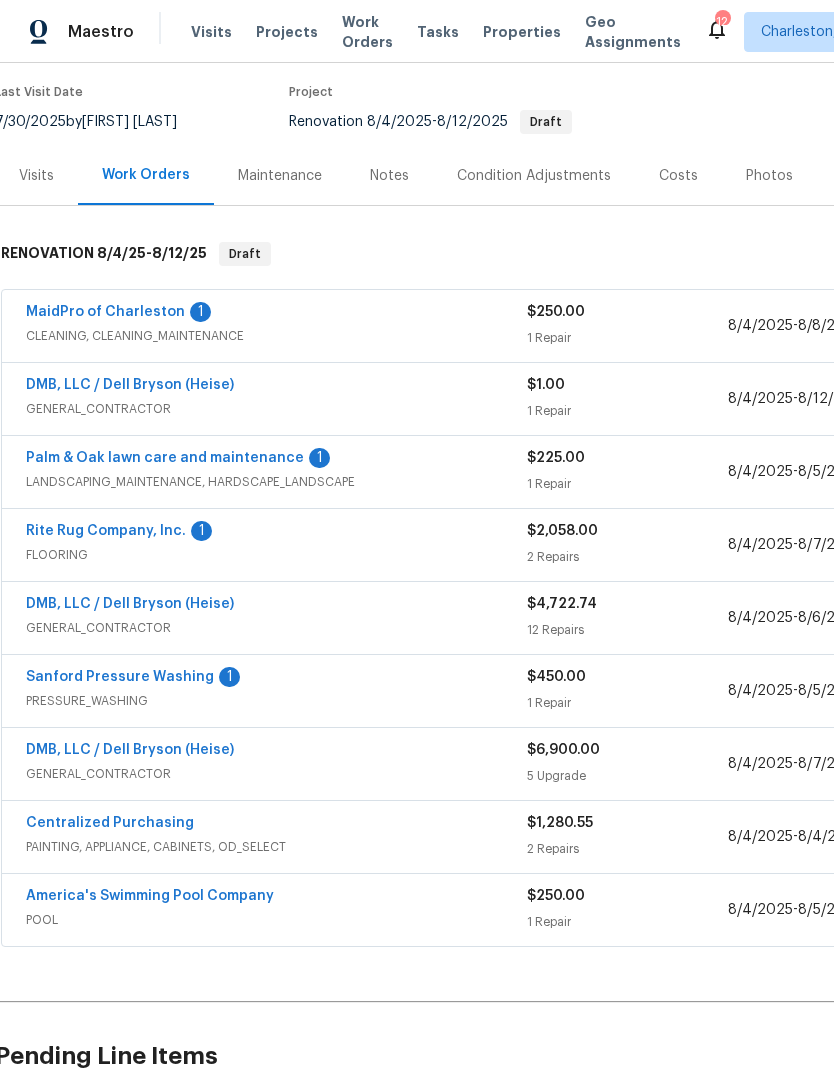scroll, scrollTop: 187, scrollLeft: 5, axis: both 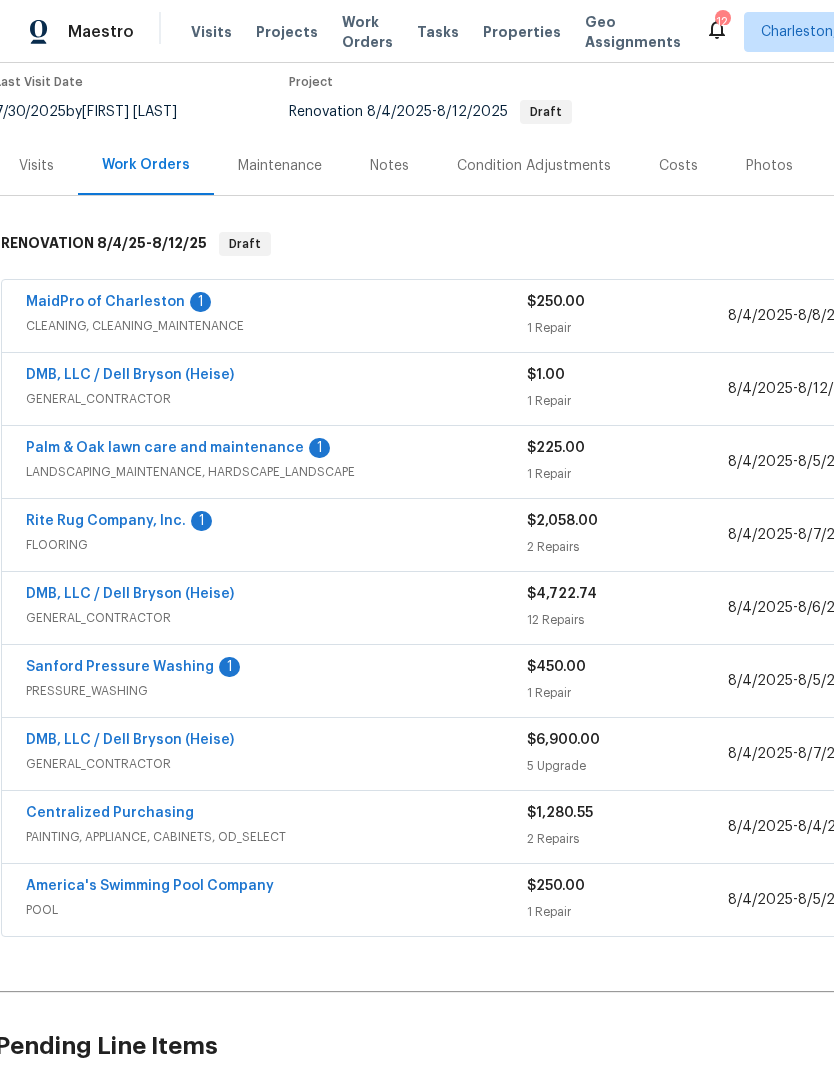 click on "DMB, LLC / Dell Bryson (Heise)" at bounding box center (130, 740) 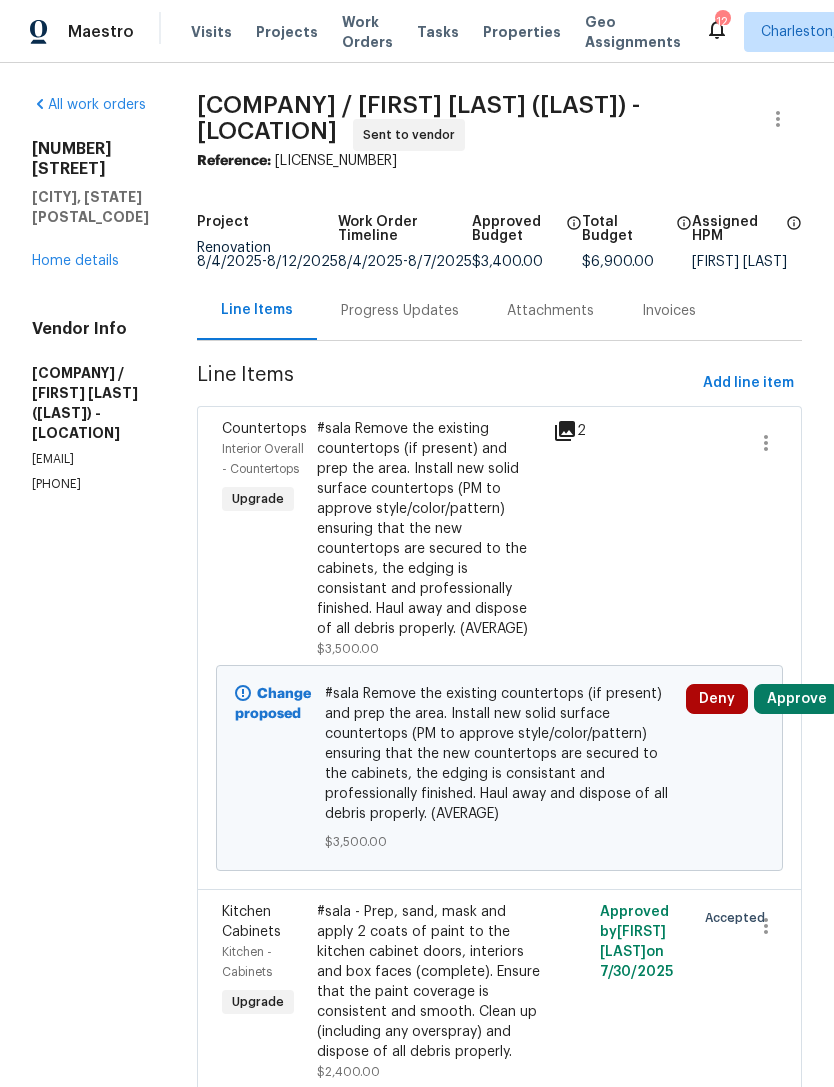 click on "Approve" at bounding box center (797, 699) 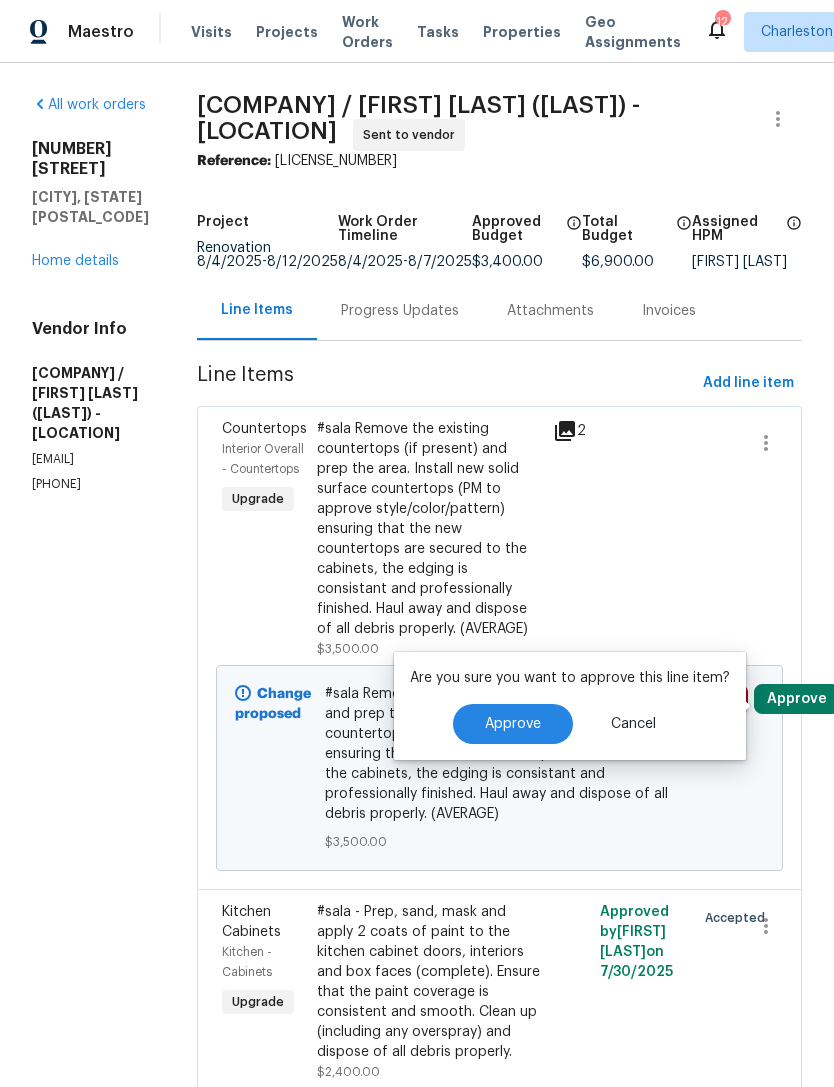 click on "Approve" at bounding box center (513, 724) 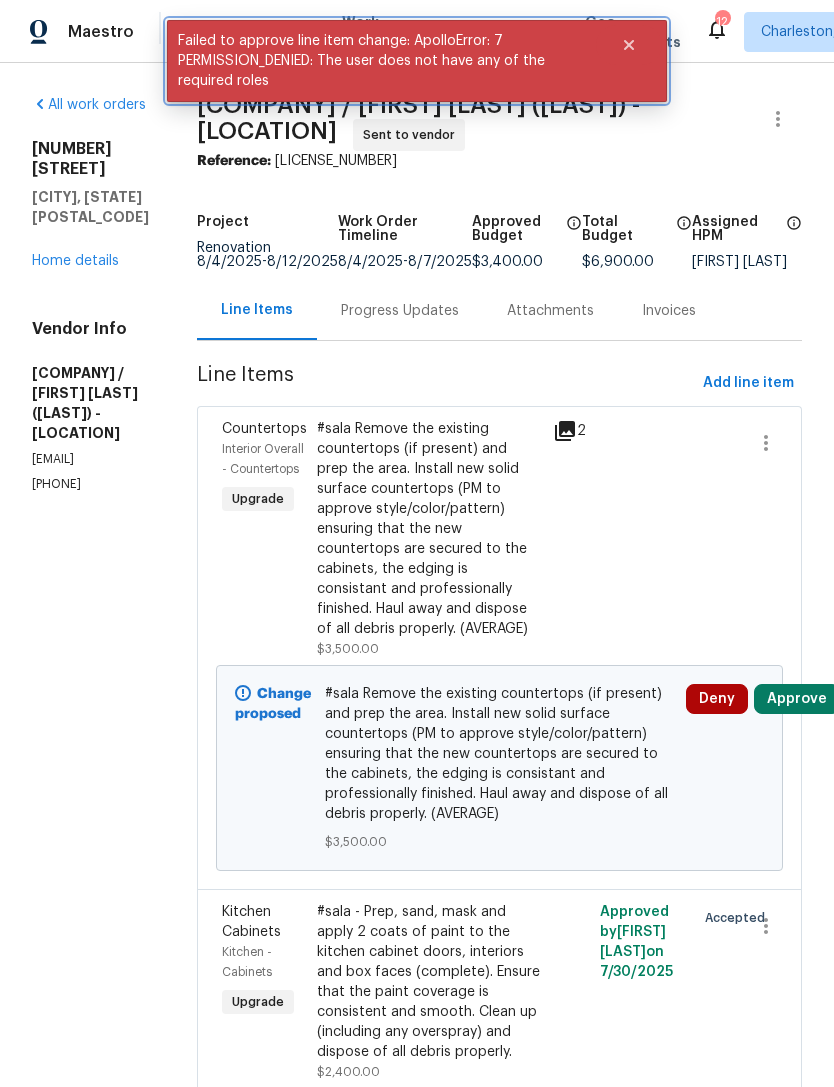 click at bounding box center [629, 45] 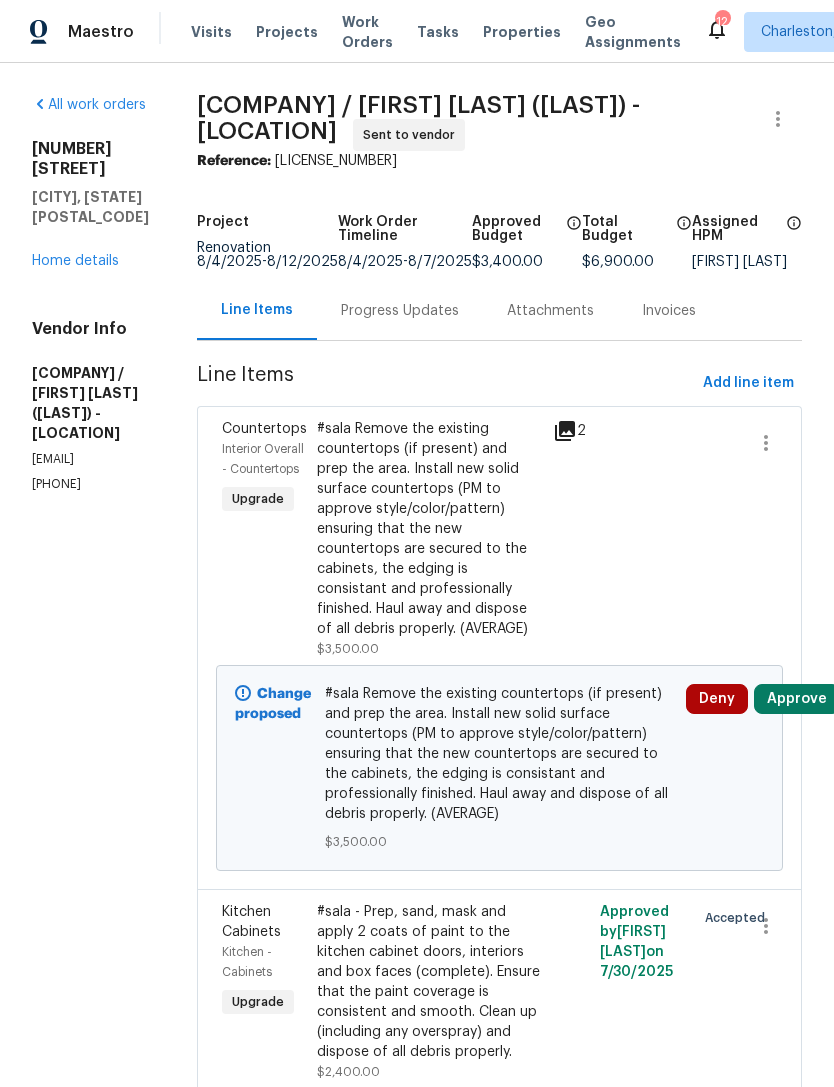 click on "Home details" at bounding box center [75, 261] 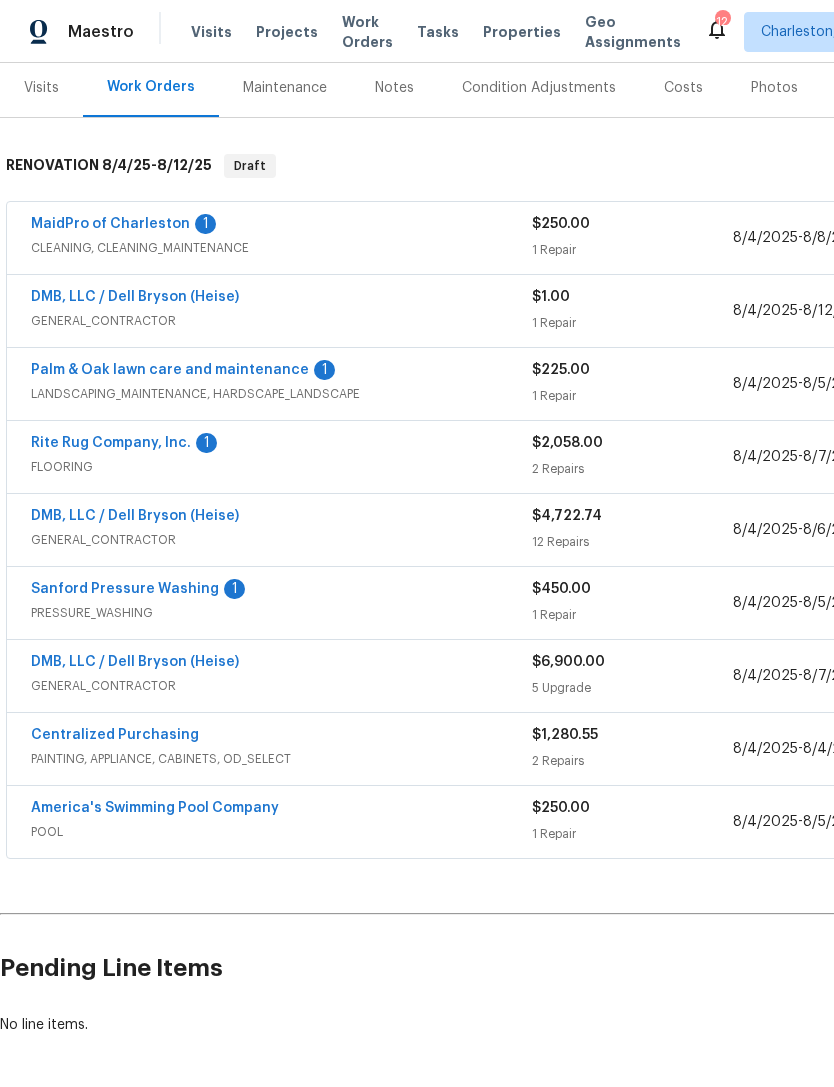scroll, scrollTop: 263, scrollLeft: 0, axis: vertical 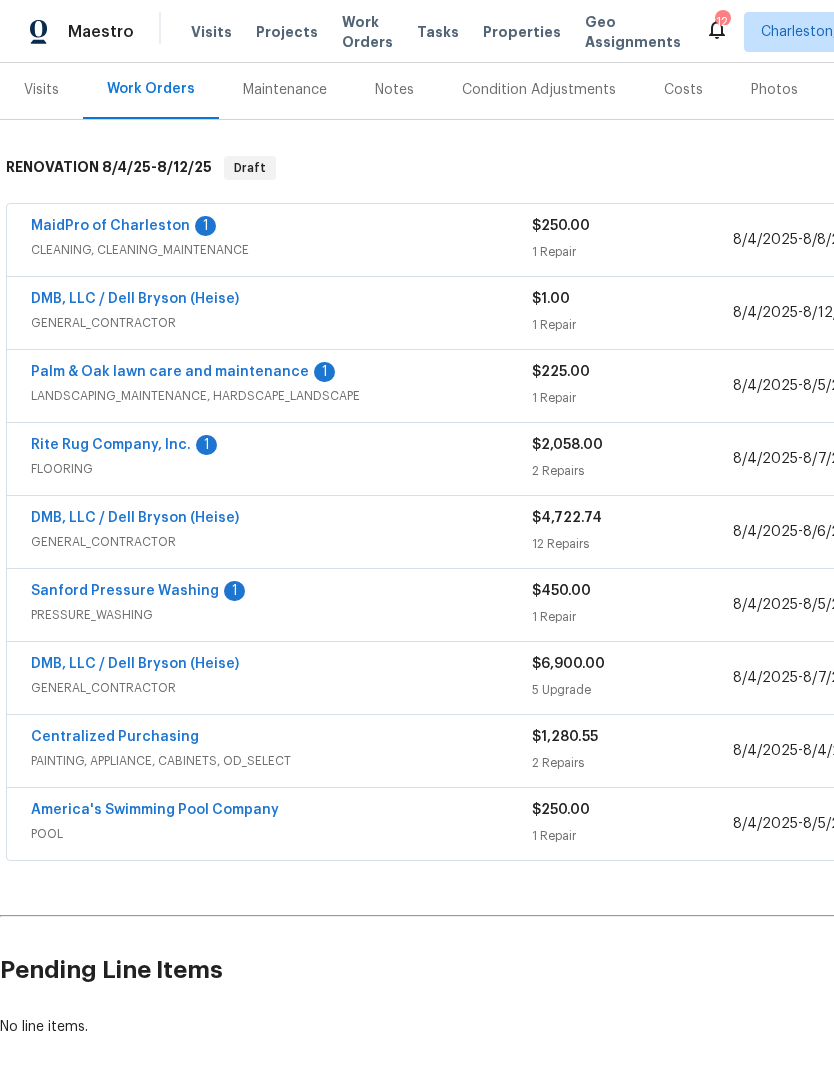 click on "Work Orders" at bounding box center (151, 89) 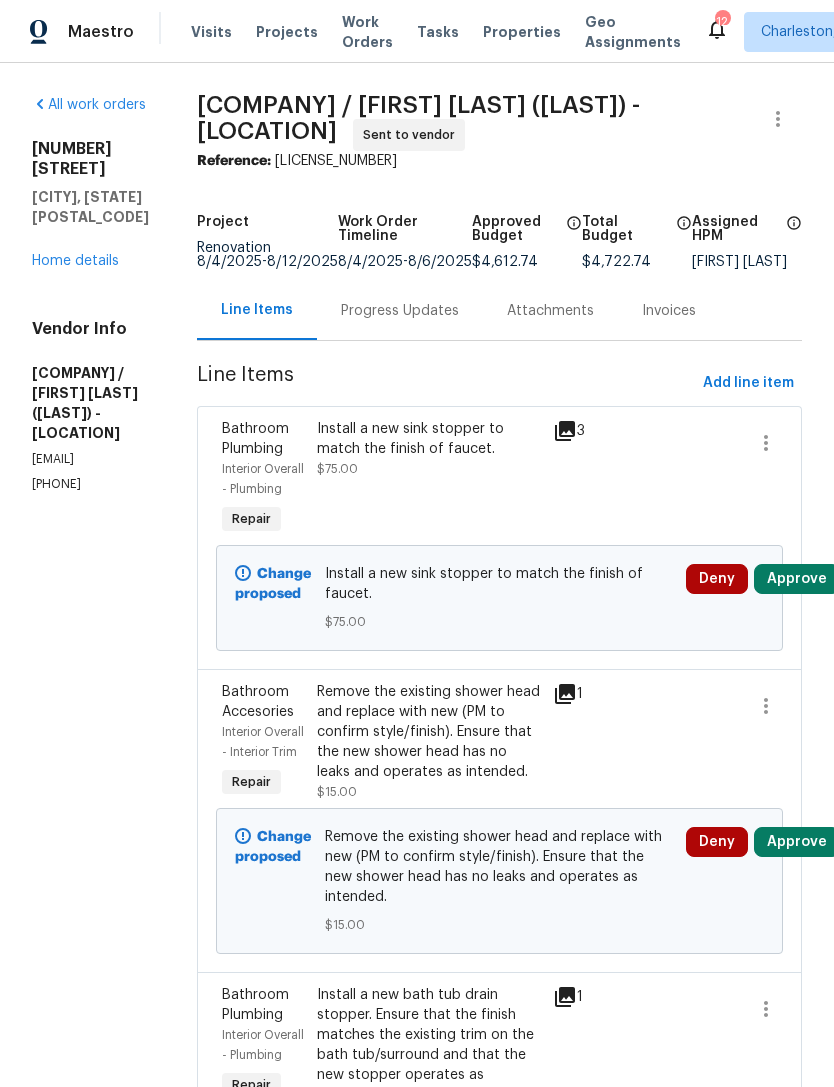 scroll, scrollTop: 0, scrollLeft: 0, axis: both 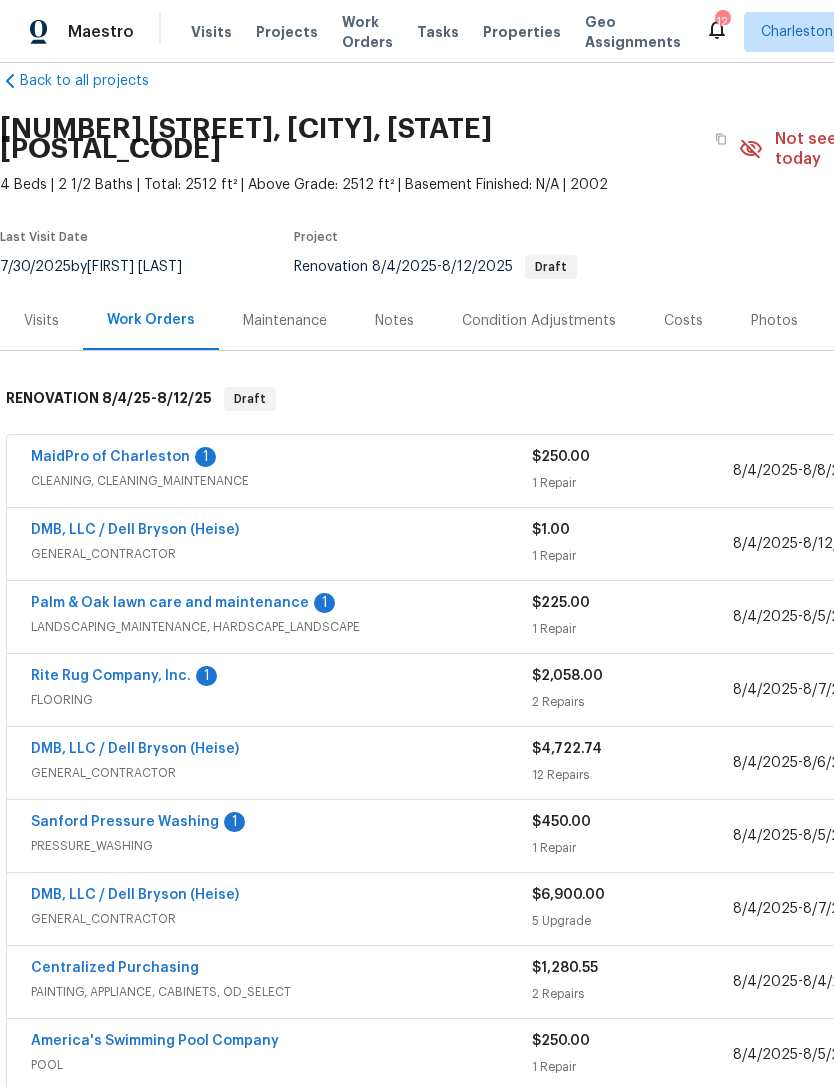 click on "Work Orders" at bounding box center (151, 320) 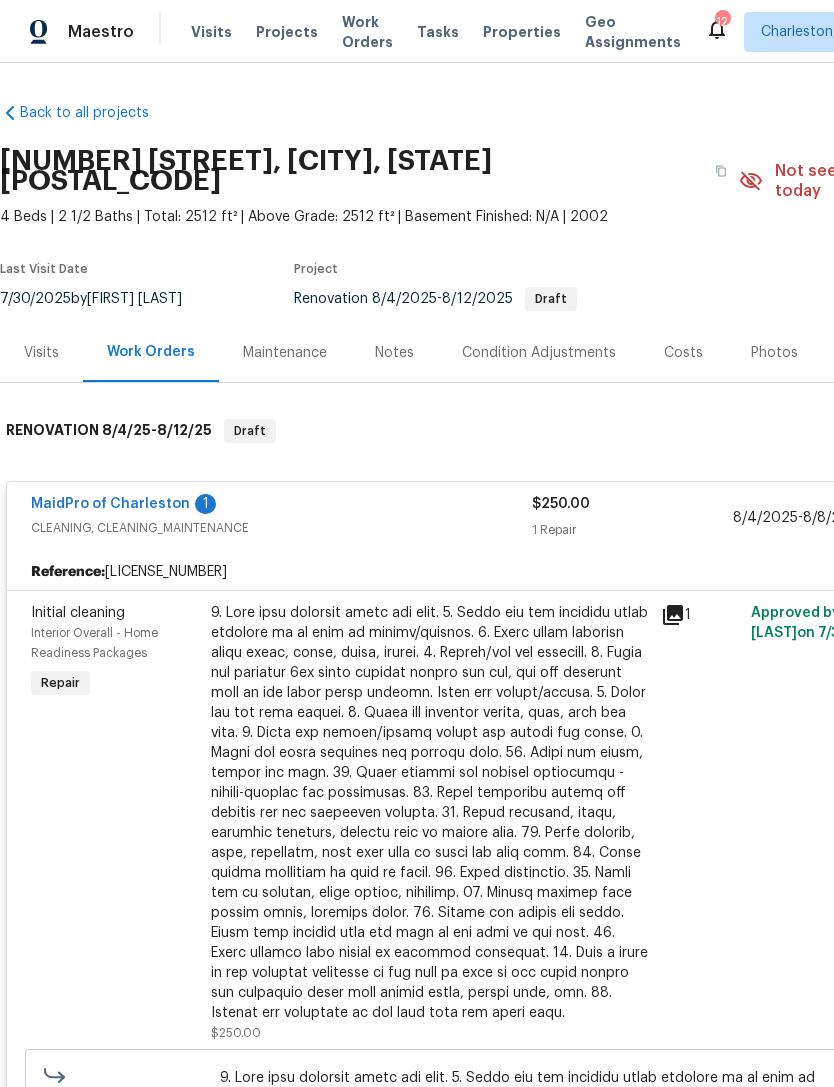 scroll, scrollTop: 0, scrollLeft: 0, axis: both 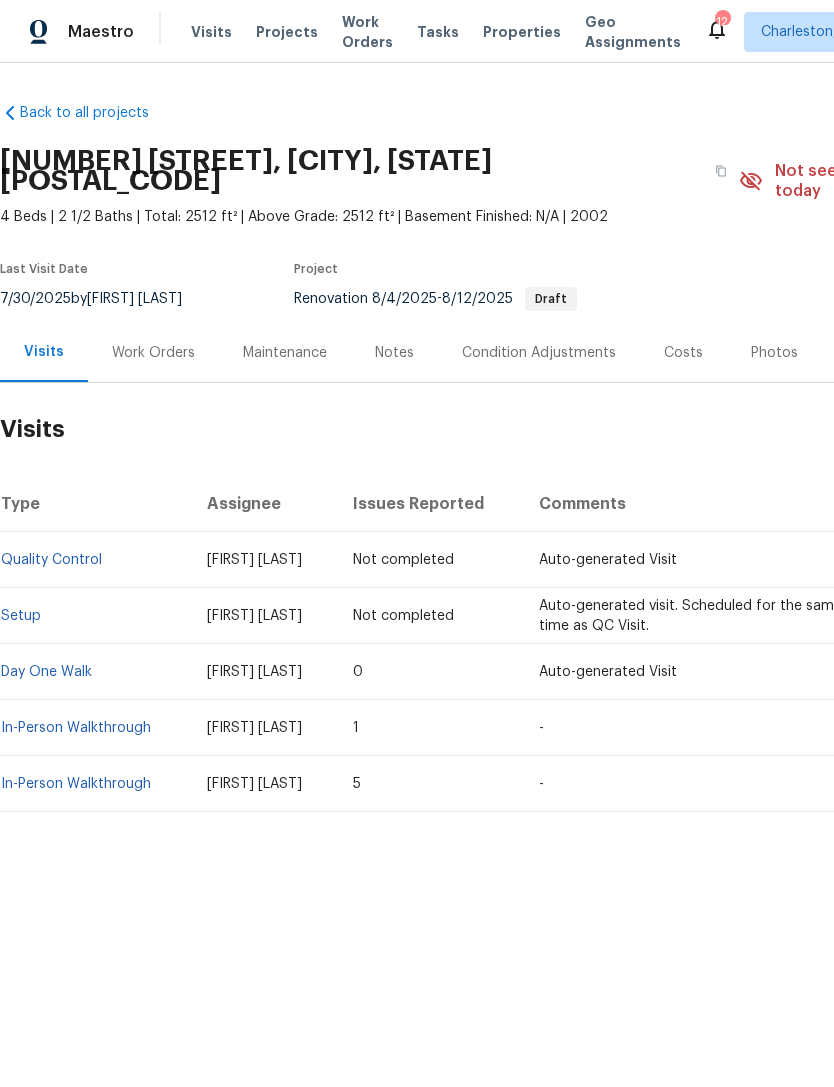 click on "Work Orders" at bounding box center [153, 353] 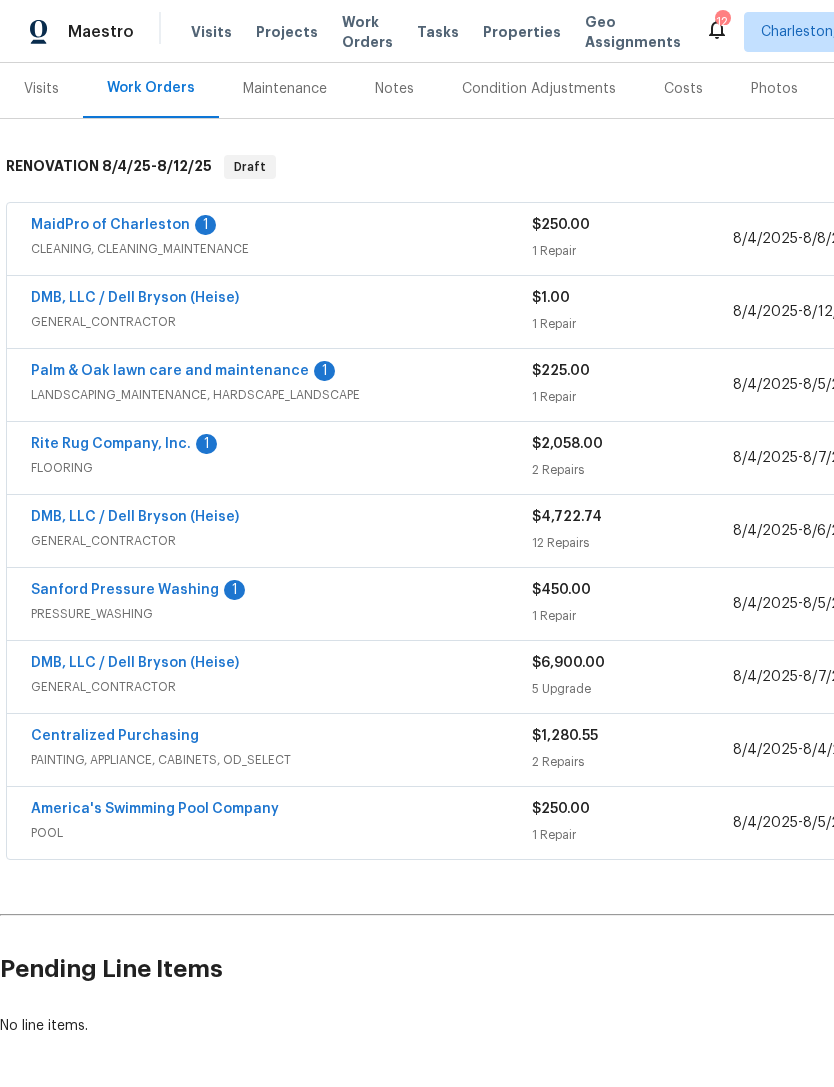 scroll, scrollTop: 263, scrollLeft: 0, axis: vertical 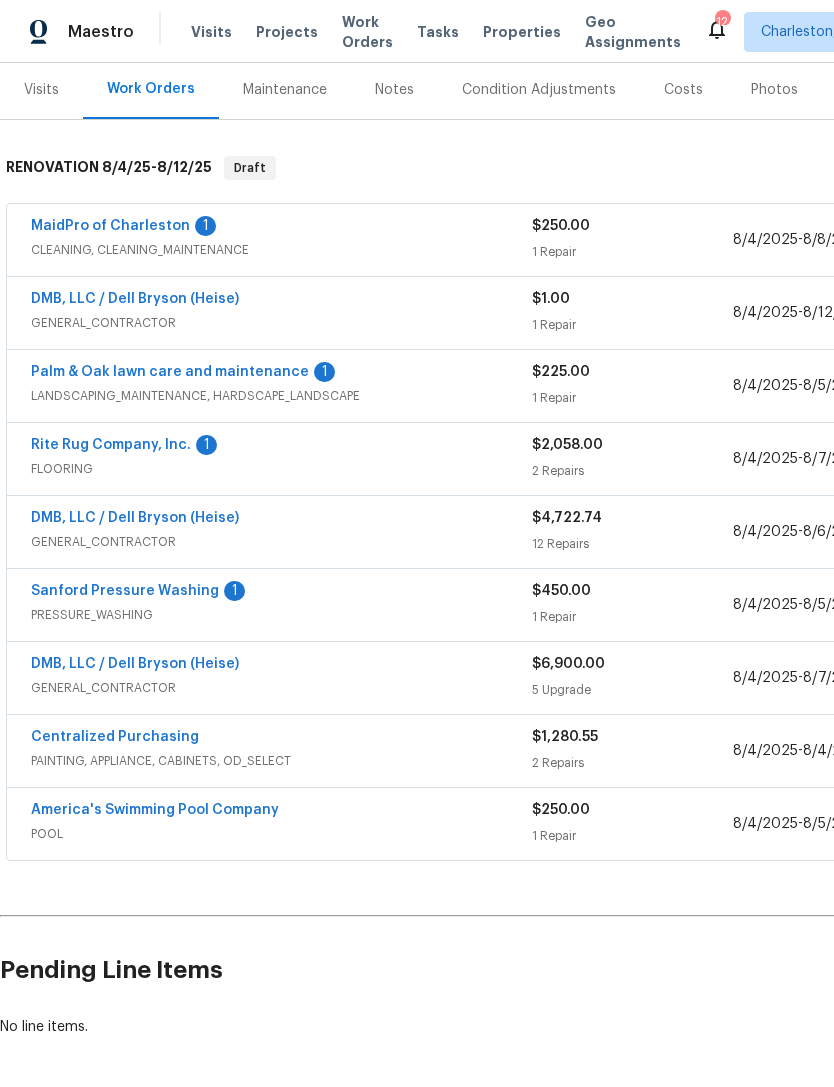 click on "DMB, LLC / Dell Bryson (Heise)" at bounding box center (135, 518) 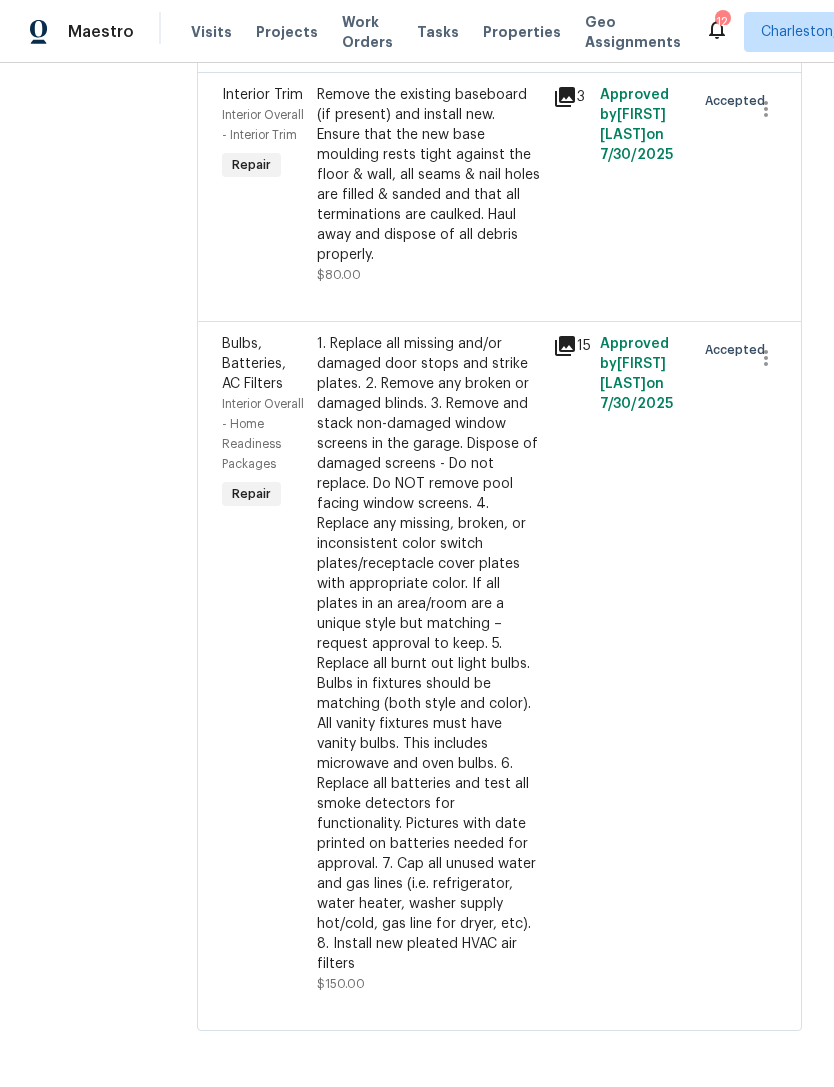 scroll, scrollTop: 2821, scrollLeft: 0, axis: vertical 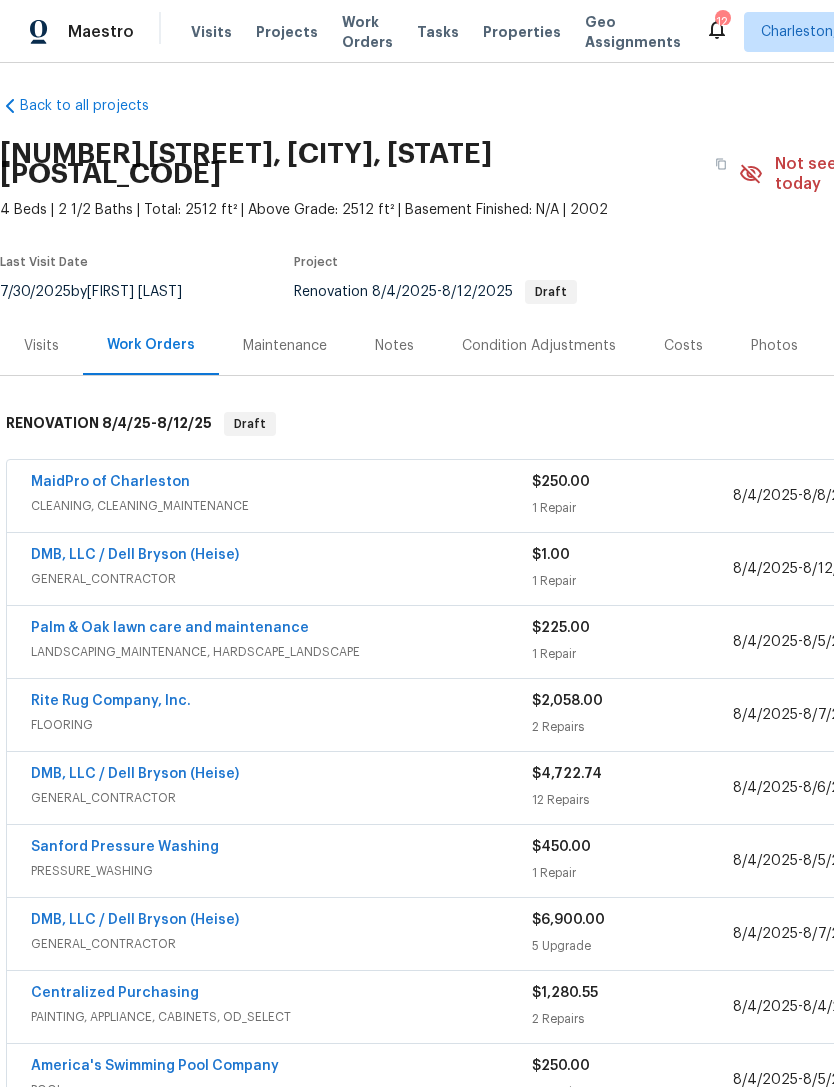 click on "Work Orders" at bounding box center [151, 345] 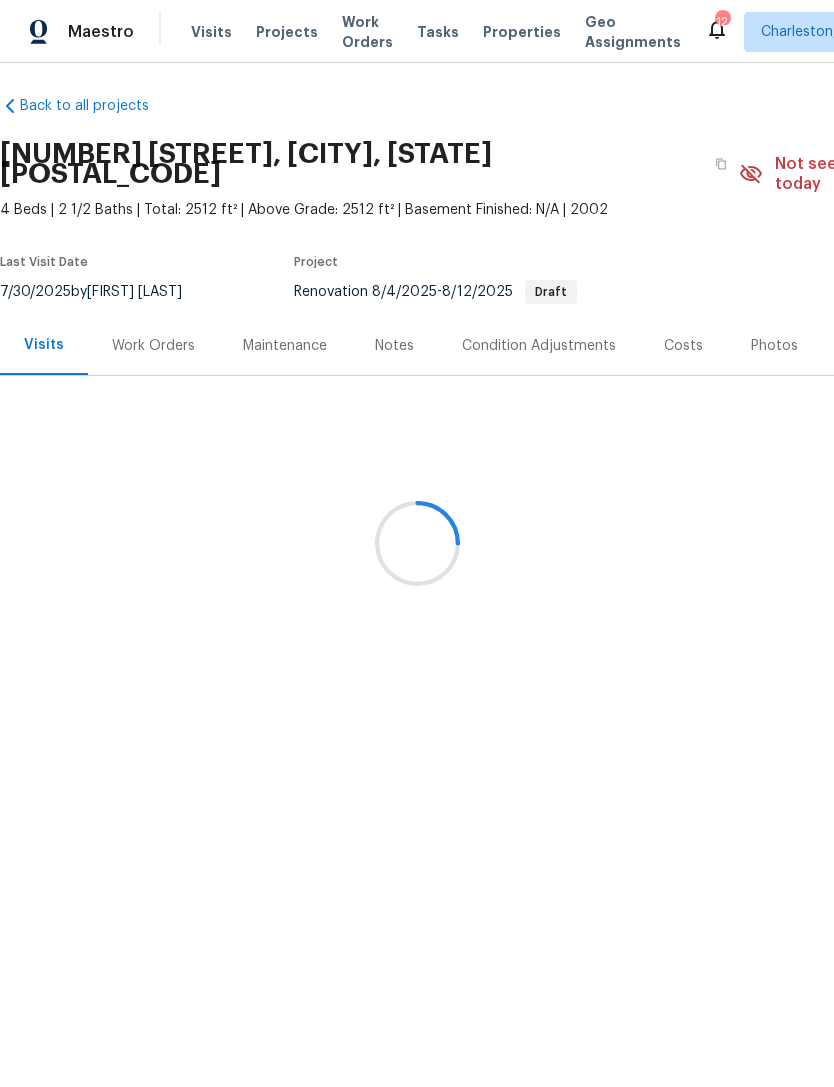 click at bounding box center [417, 543] 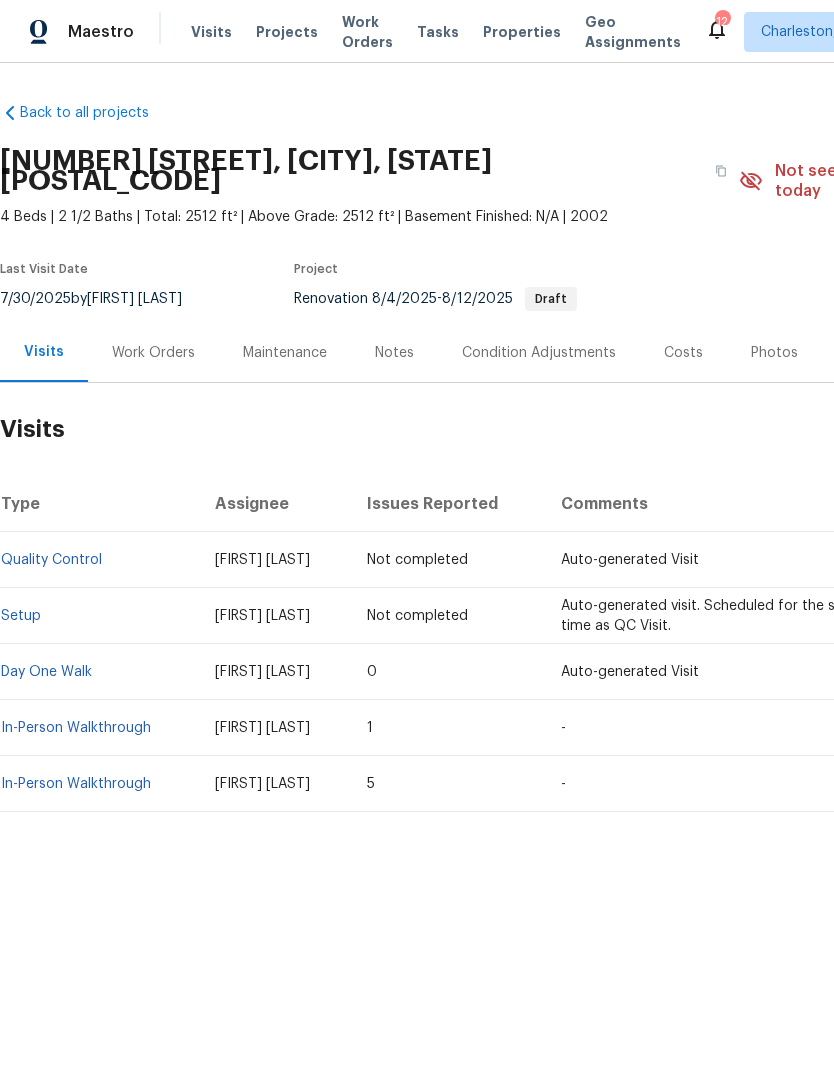 scroll, scrollTop: 0, scrollLeft: 0, axis: both 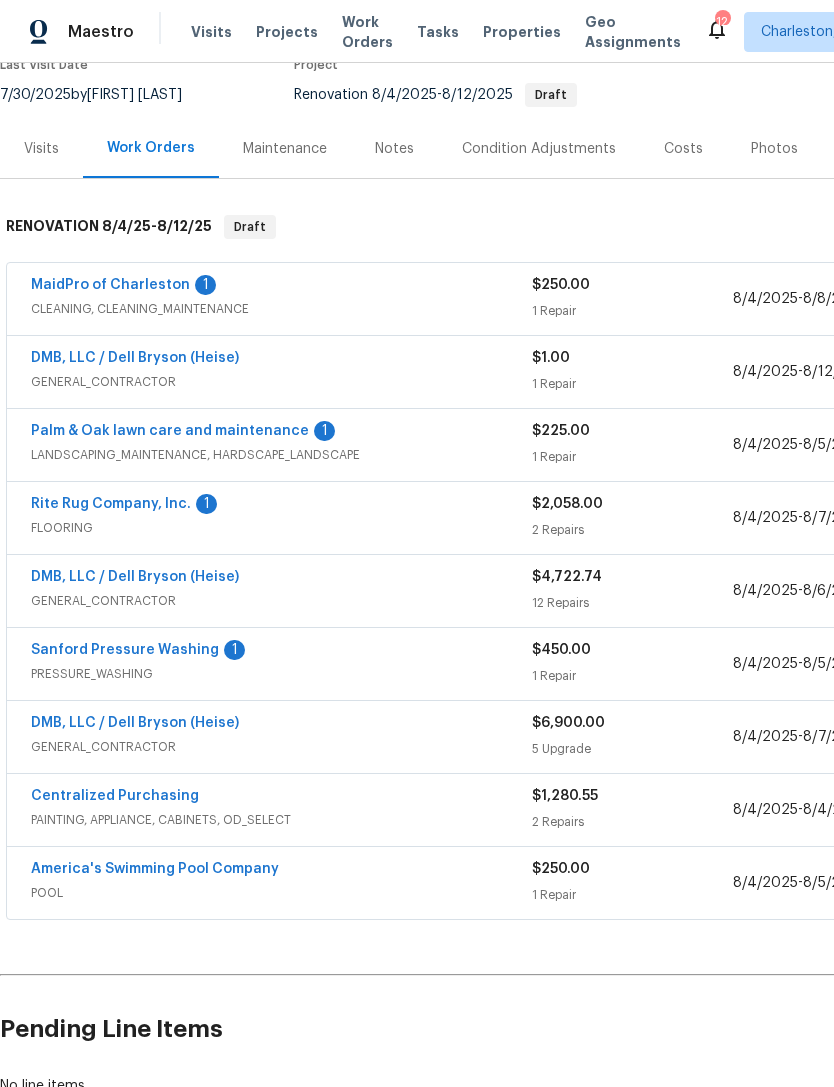 click on "DMB, LLC / Dell Bryson (Heise)" at bounding box center (135, 577) 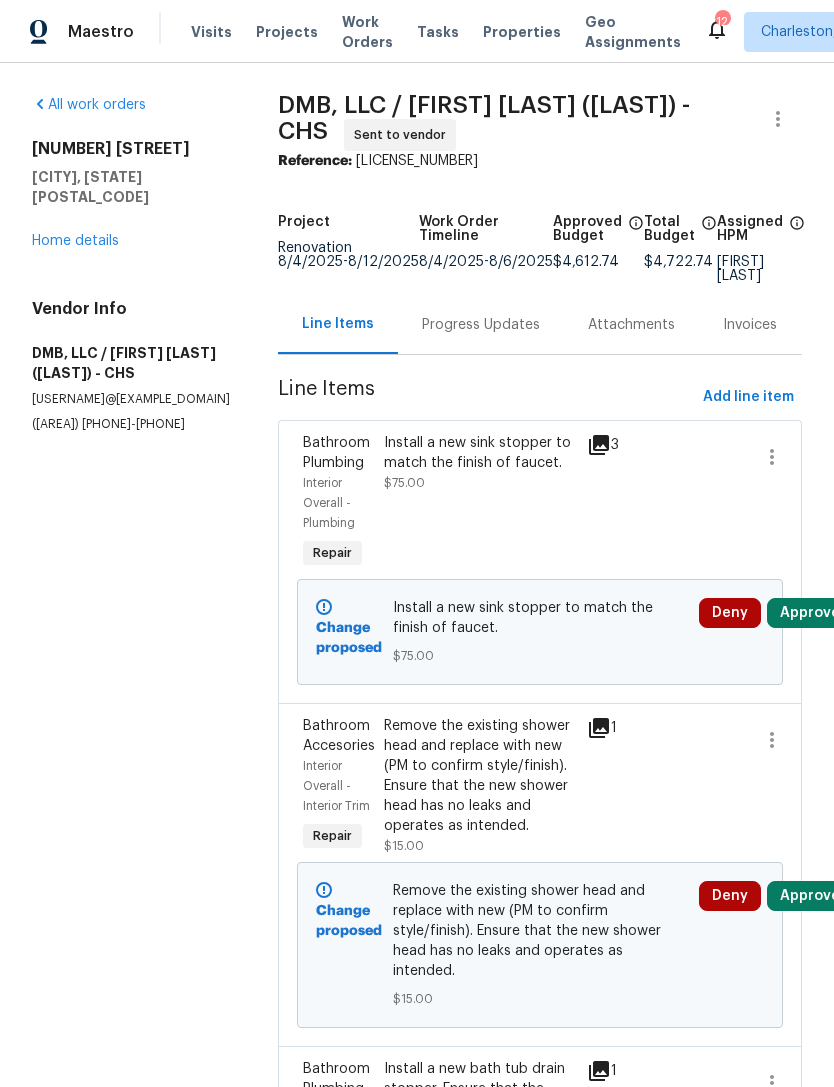 click on "Approve" at bounding box center [810, 613] 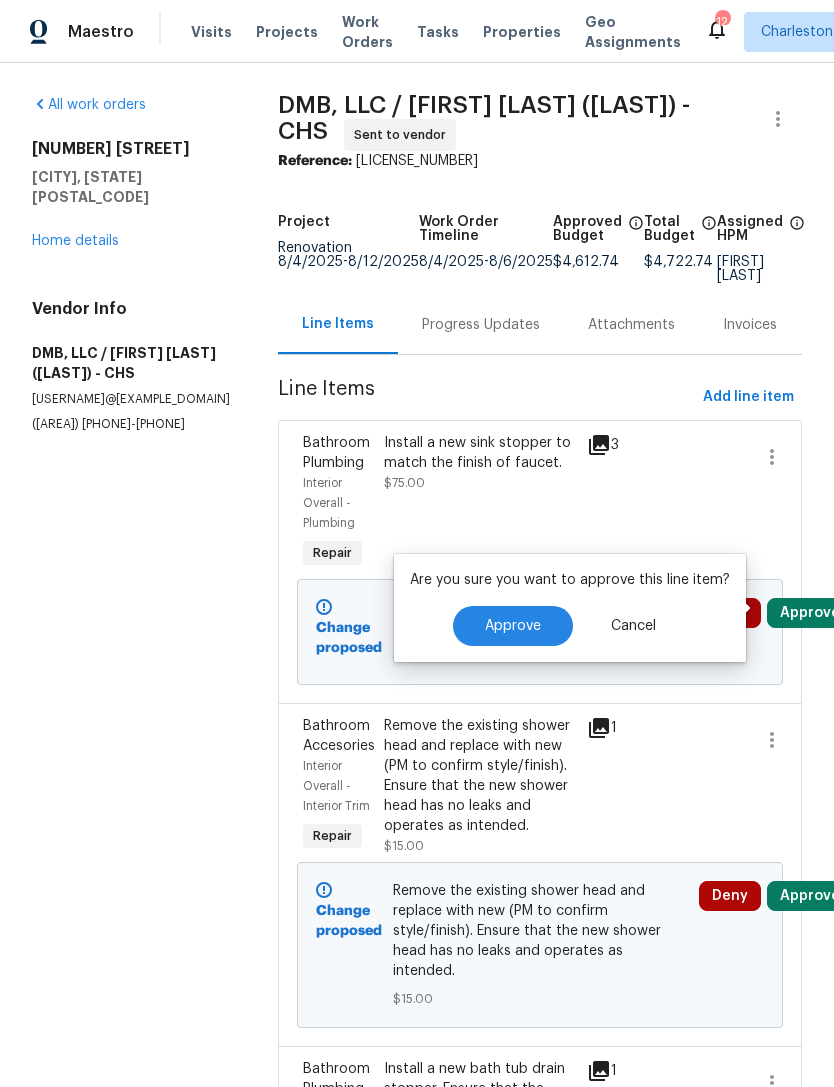 click on "Approve" at bounding box center [513, 626] 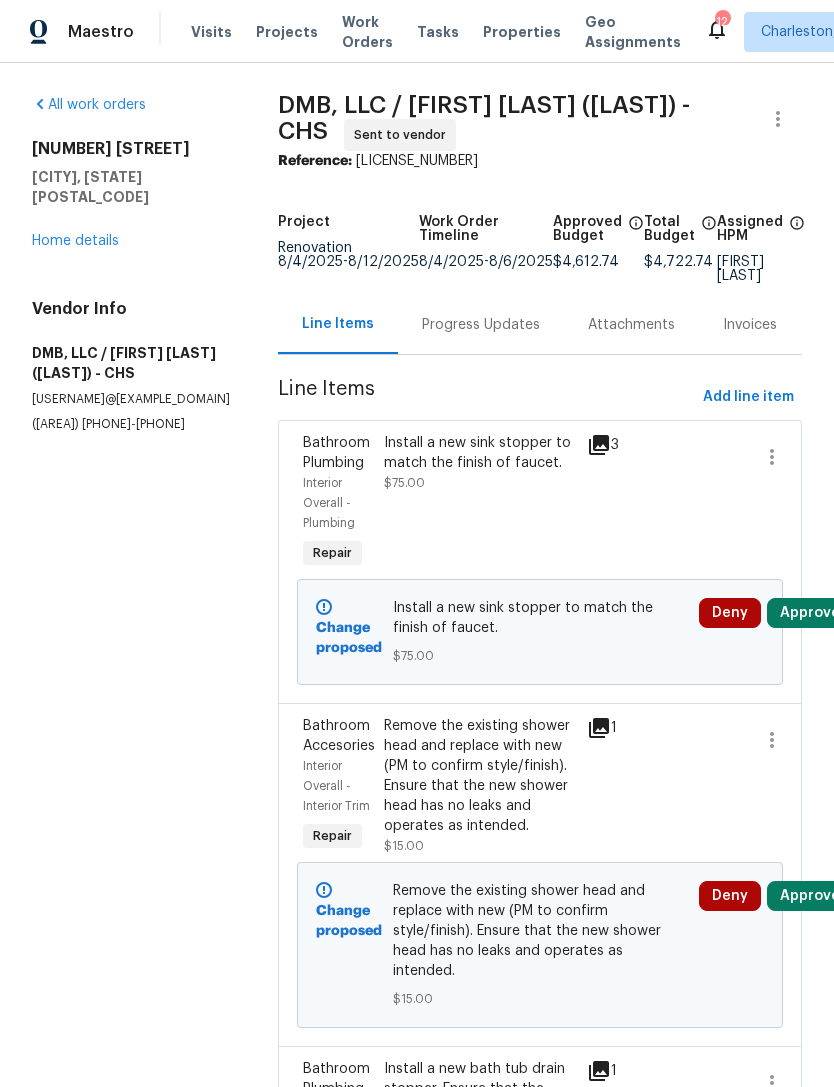 scroll, scrollTop: 0, scrollLeft: 0, axis: both 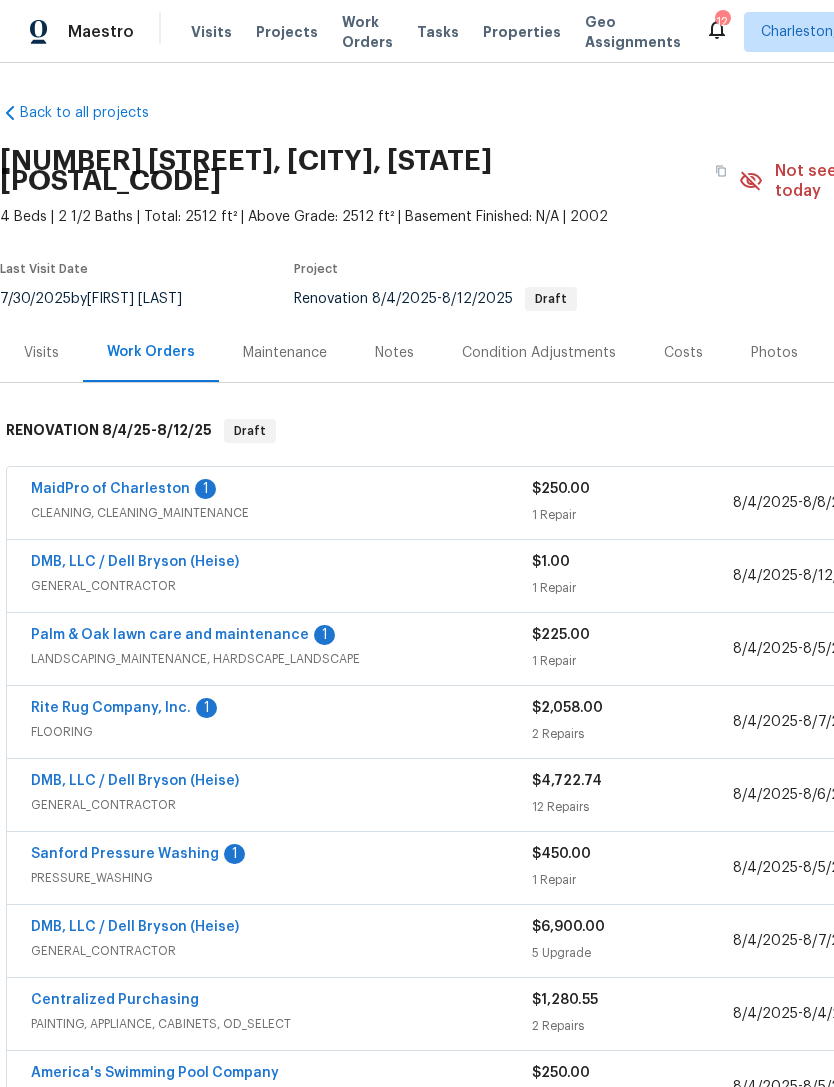 click on "DMB, LLC / Dell Bryson (Heise)" at bounding box center (135, 562) 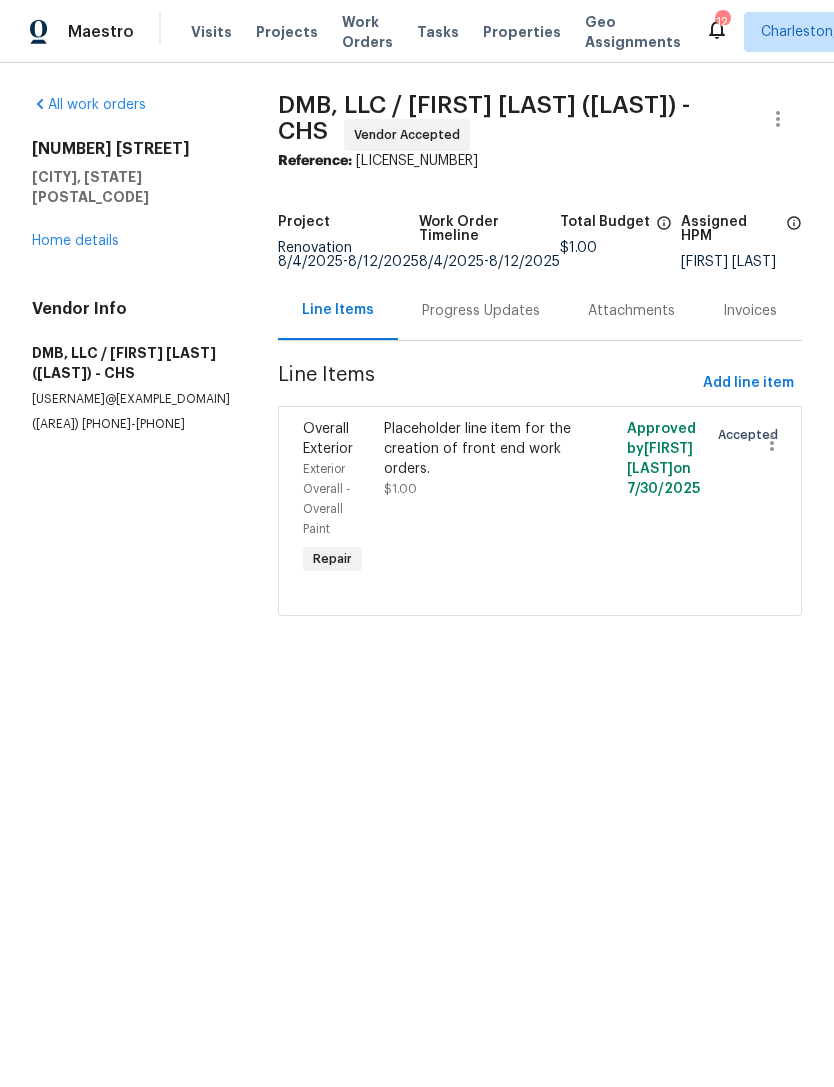 click on "Home details" at bounding box center (75, 241) 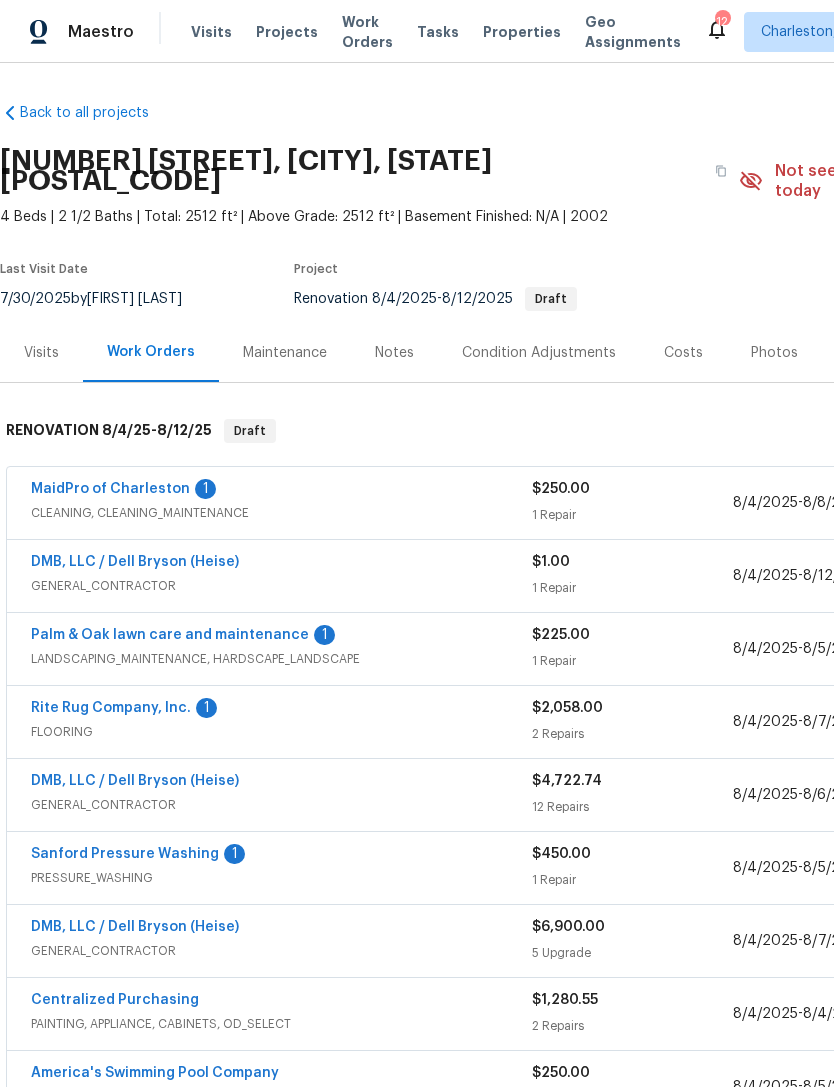click on "DMB, LLC / Dell Bryson (Heise)" at bounding box center (135, 781) 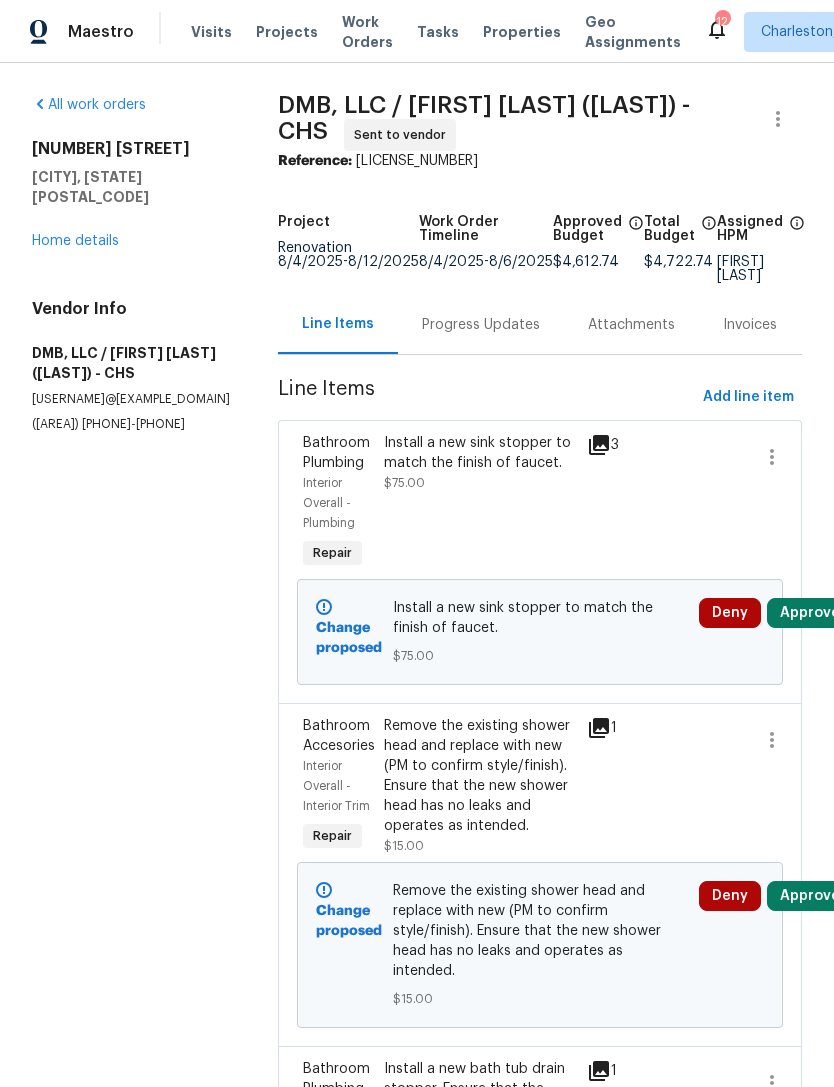 scroll, scrollTop: 0, scrollLeft: 0, axis: both 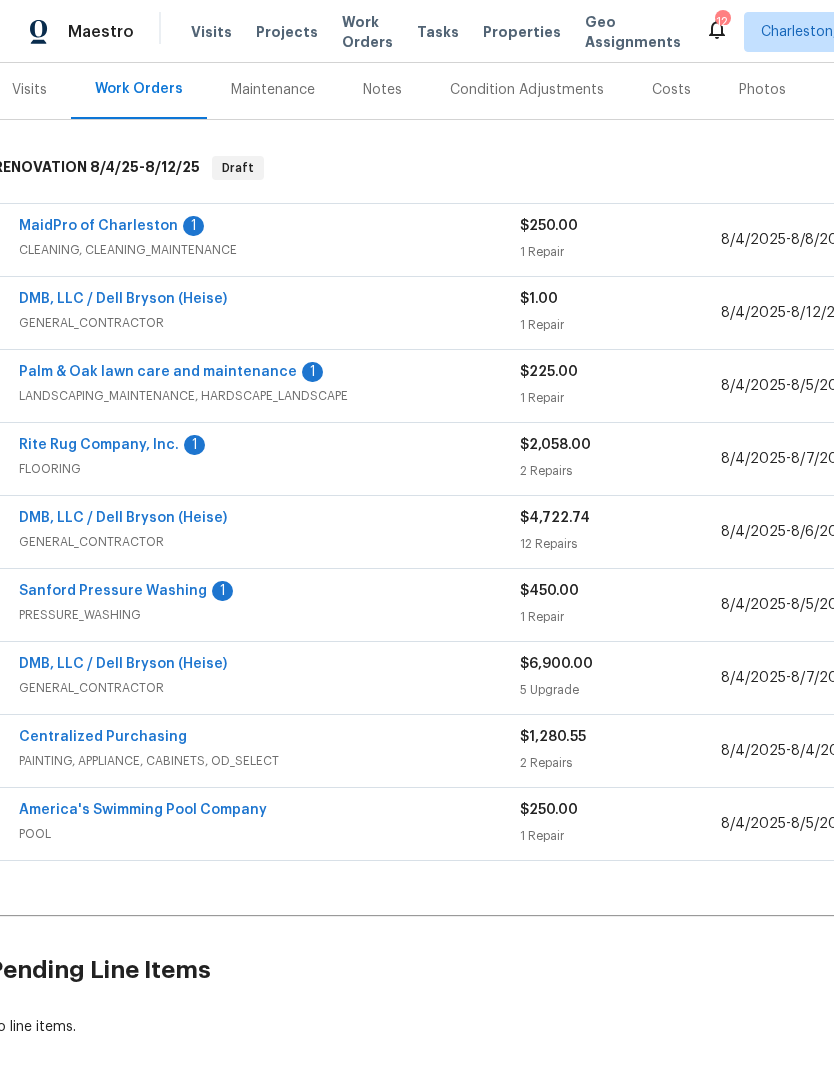 click on "DMB, LLC / Dell Bryson (Heise)" at bounding box center [123, 664] 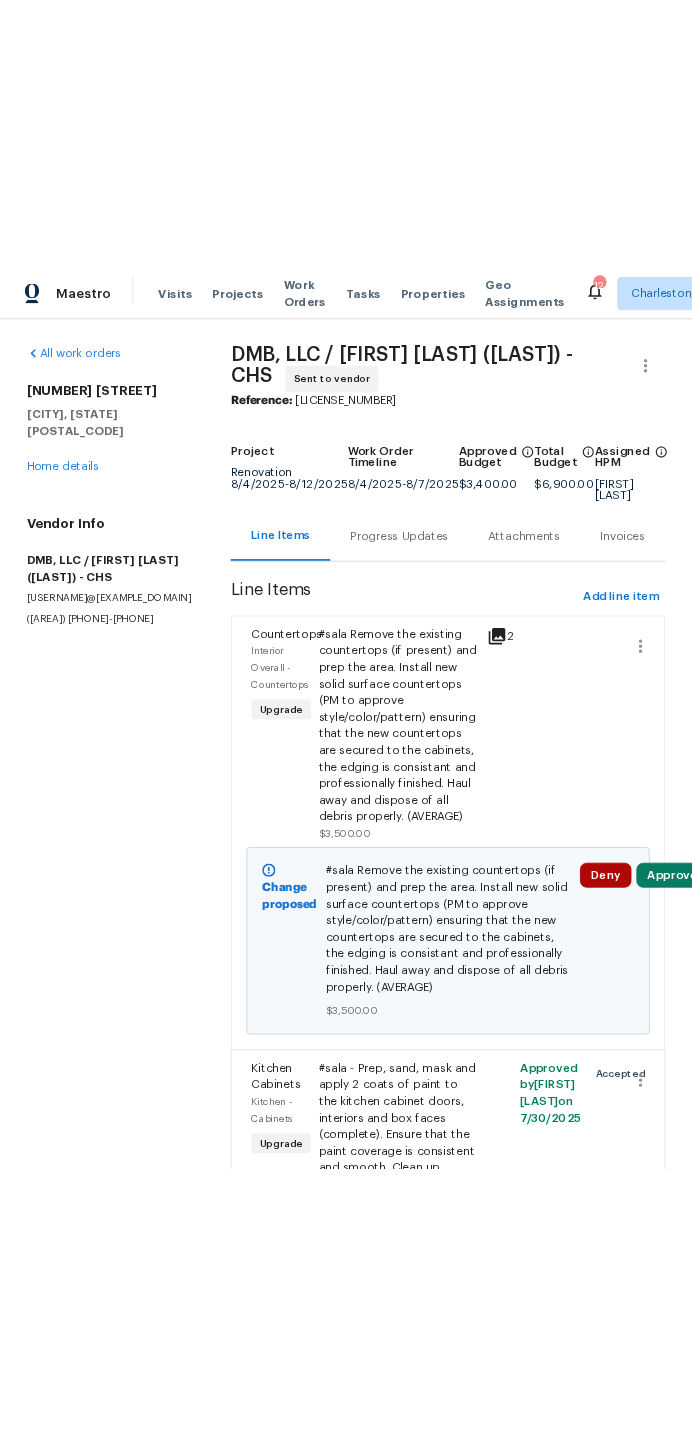 scroll, scrollTop: 0, scrollLeft: 0, axis: both 